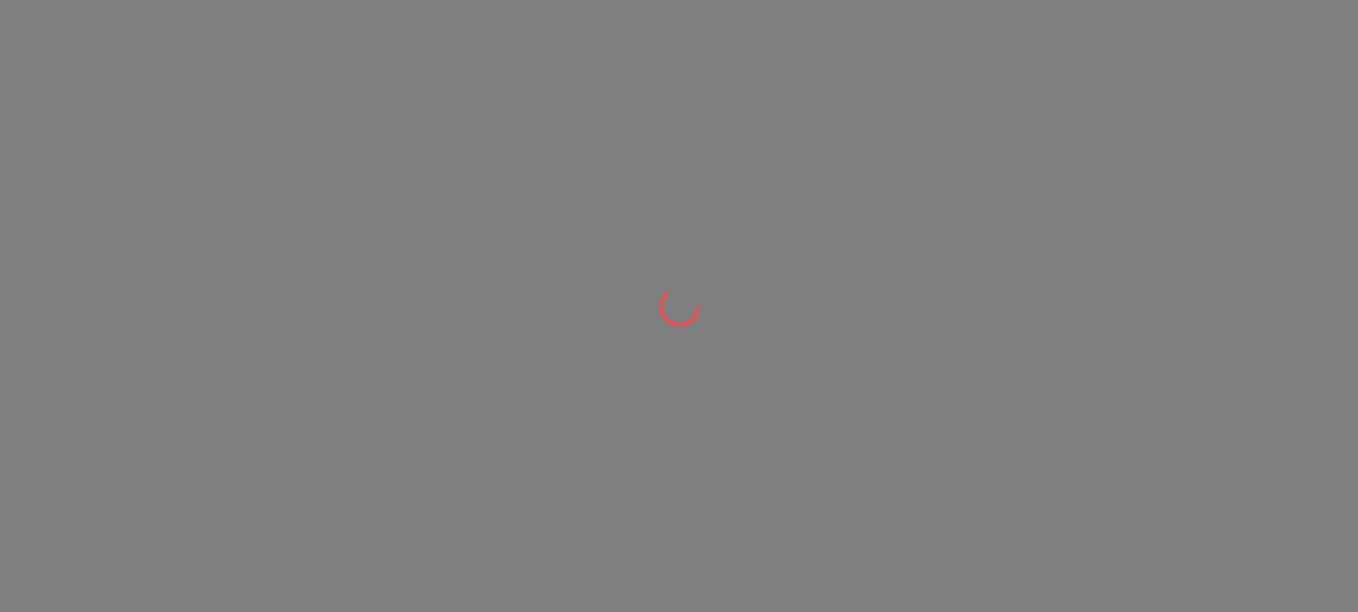 scroll, scrollTop: 0, scrollLeft: 0, axis: both 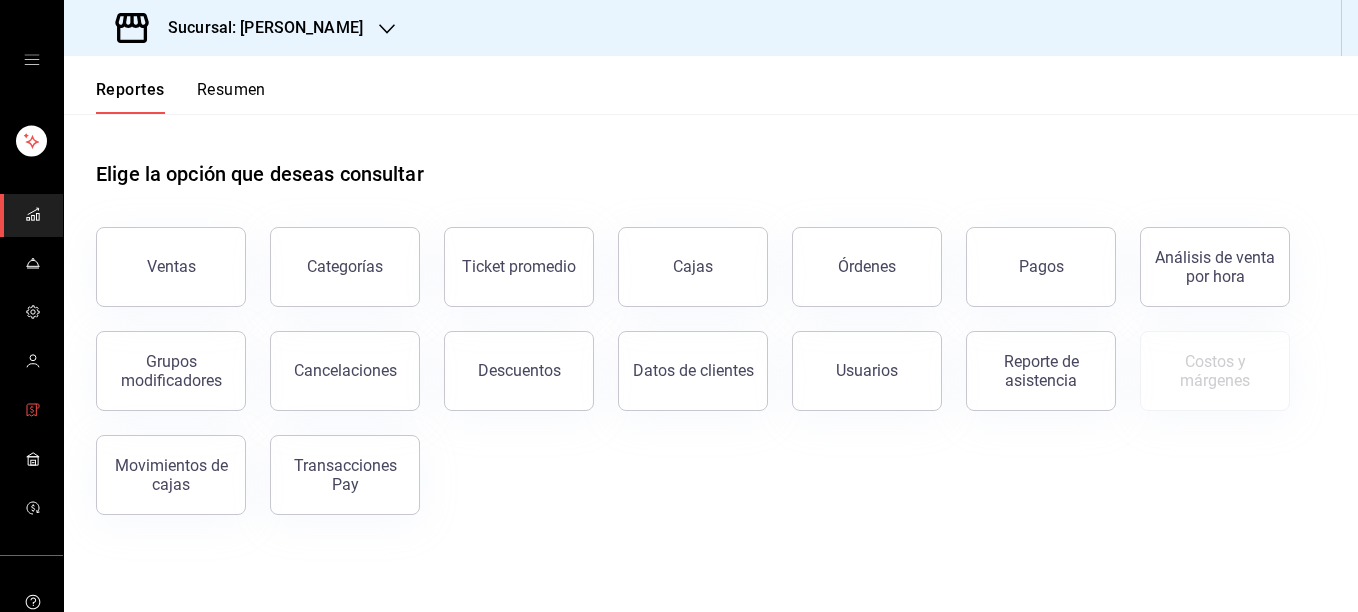 click at bounding box center (33, 411) 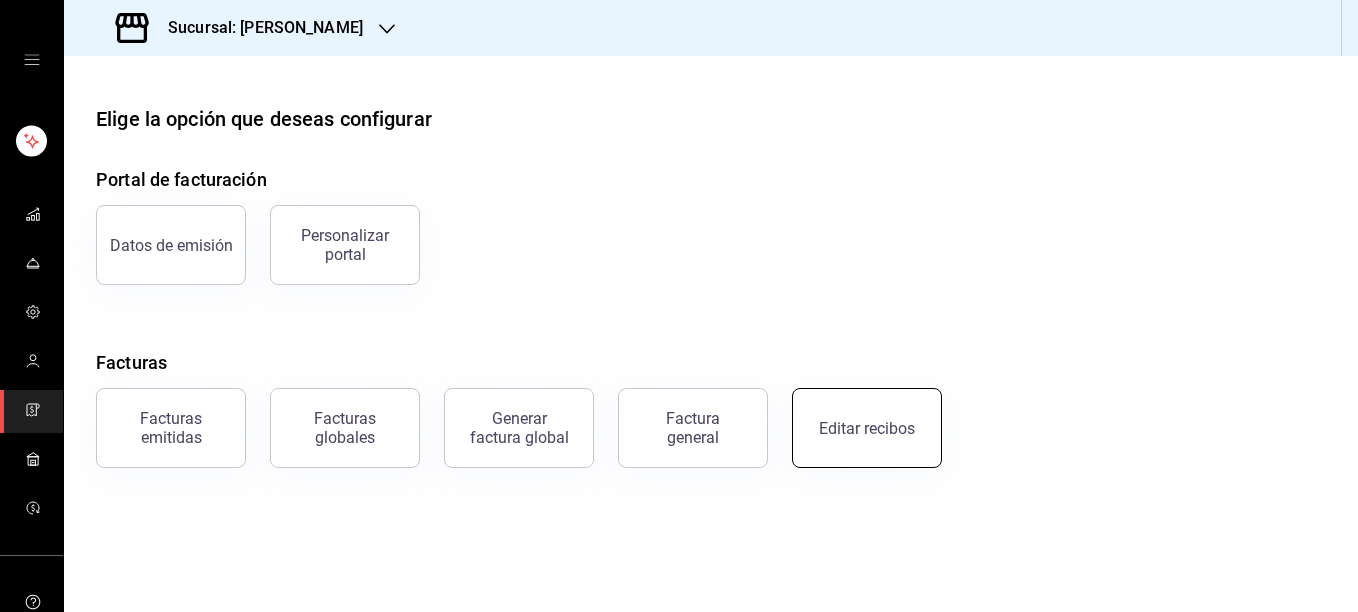 click on "Editar recibos" at bounding box center [867, 428] 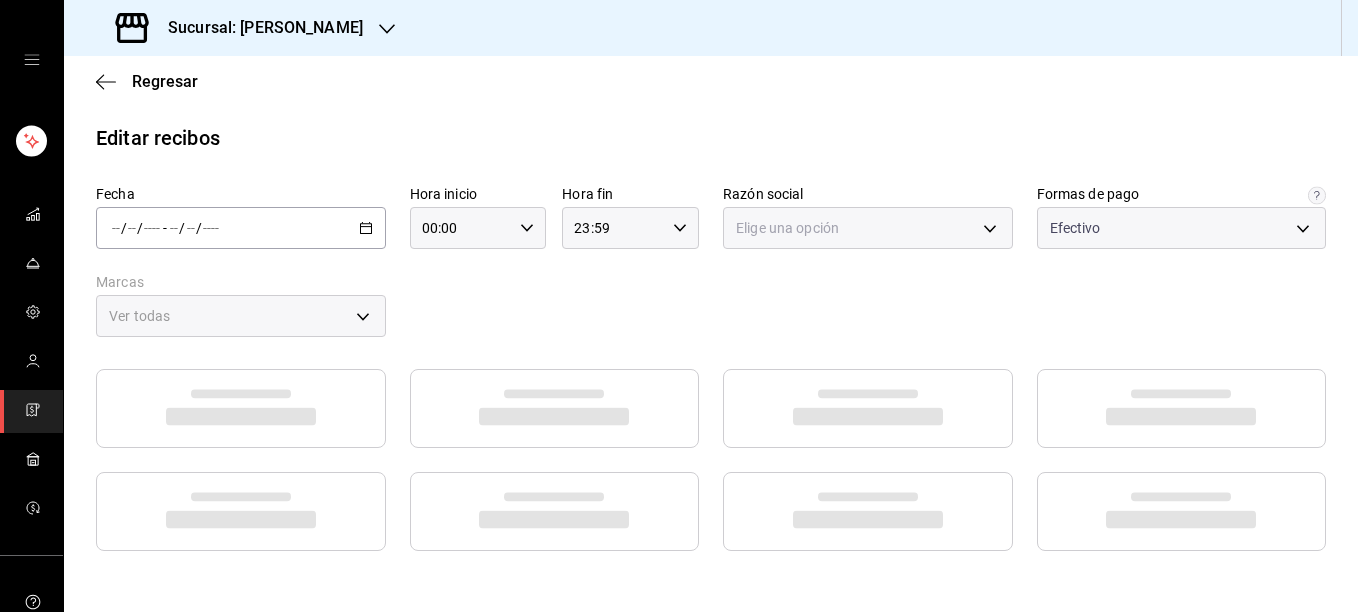 type on "5fd38a5b-7230-49e9-9c15-448a83f49355" 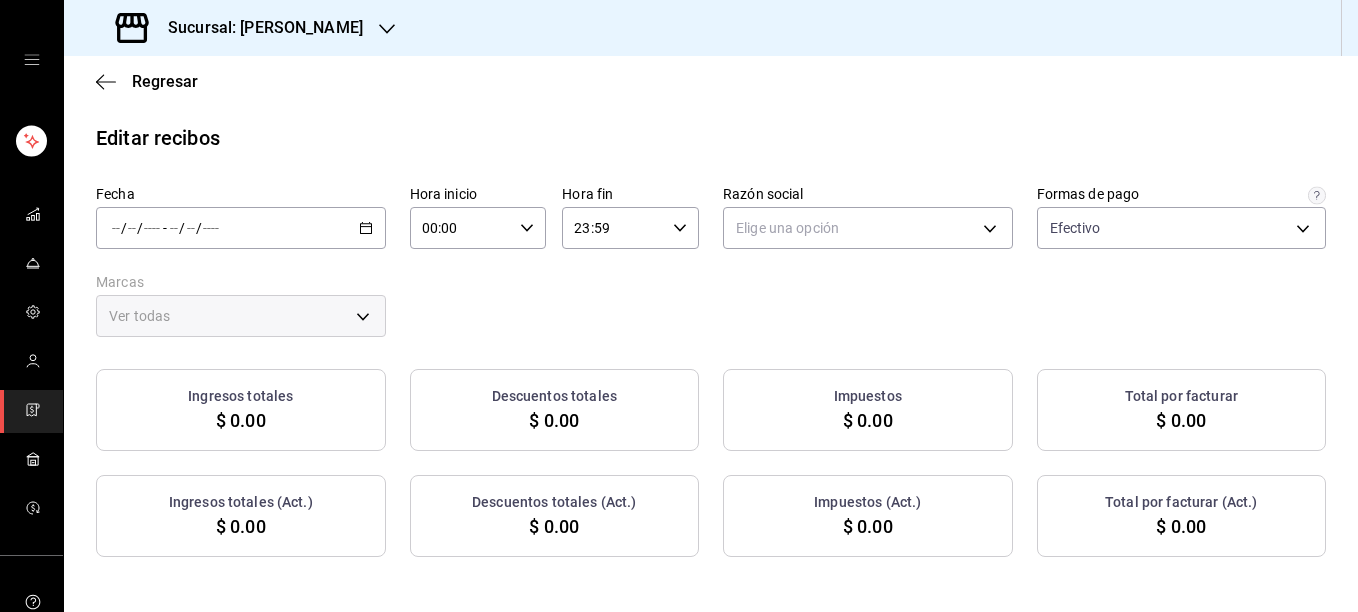 click 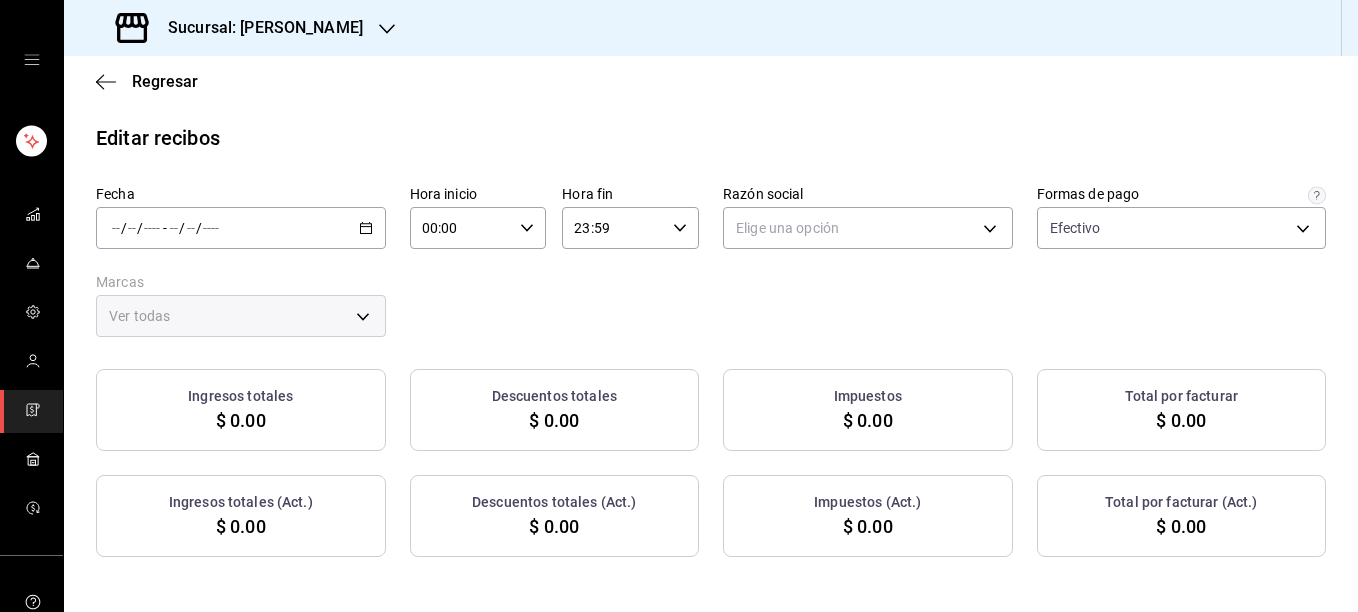click on "Fecha / / - / / Hora inicio 00:00 Hora inicio Hora fin 23:59 Hora fin Razón social Elige una opción Formas de pago   Efectivo 5fd38a5b-7230-49e9-9c15-448a83f49355 Marcas Ver todas Ingresos totales $ 0.00 Descuentos totales $ 0.00 Impuestos $ 0.00 Total por facturar $ 0.00 Ingresos totales (Act.) $ 0.00 Descuentos totales (Act.) $ 0.00 Impuestos  (Act.) $ 0.00 Total por facturar (Act.) $ 0.00" at bounding box center [711, 371] 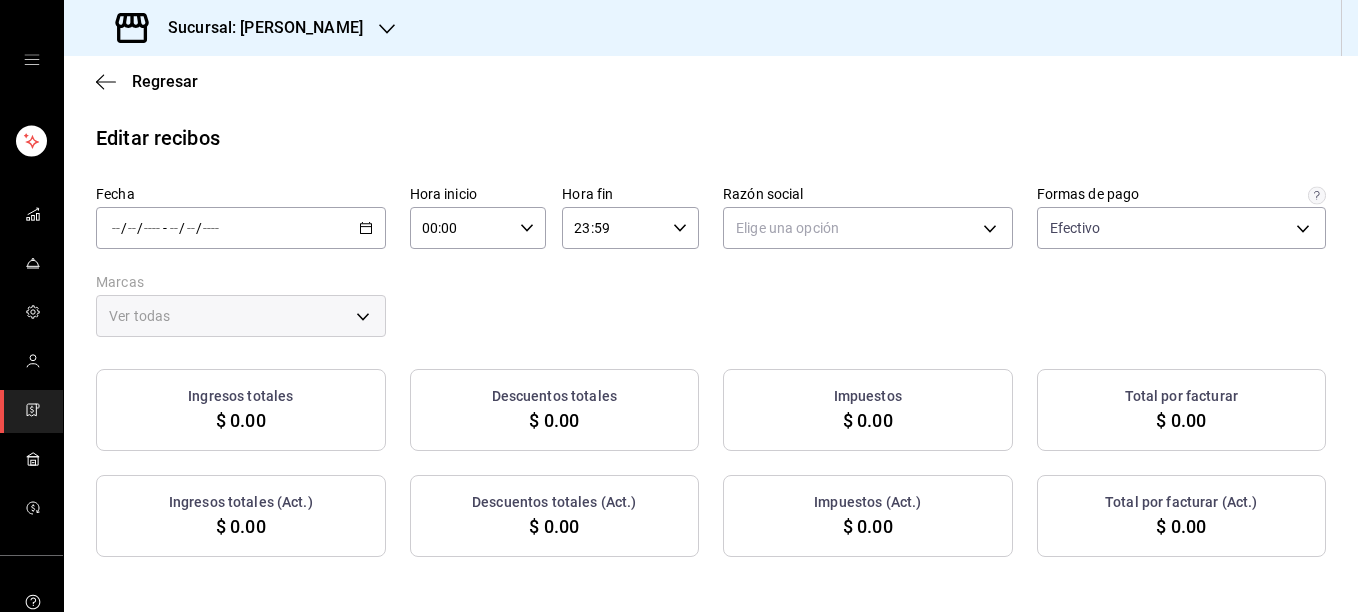 click 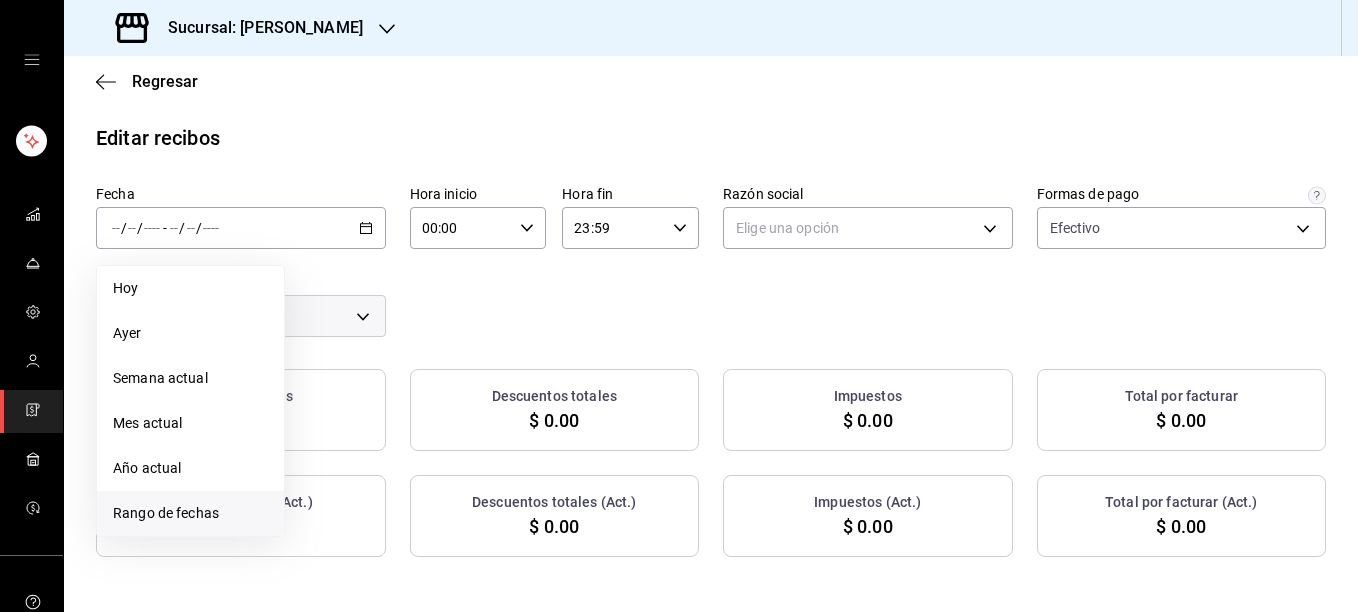 click on "Rango de fechas" at bounding box center [190, 513] 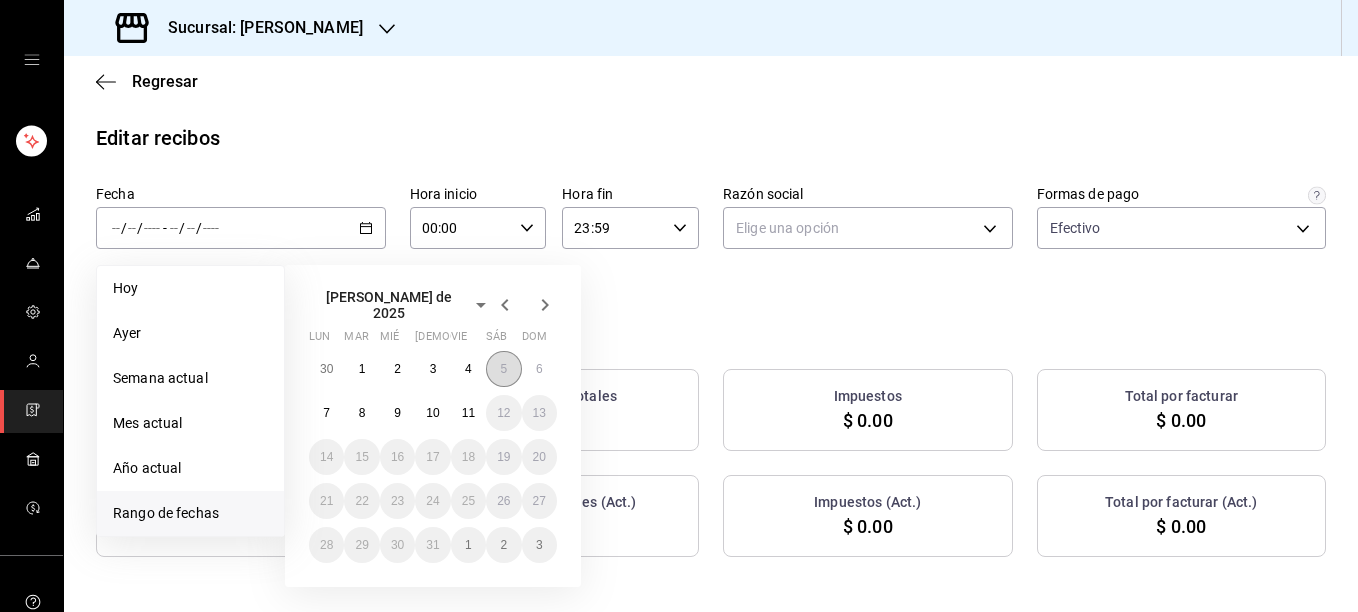 click on "5" at bounding box center [503, 369] 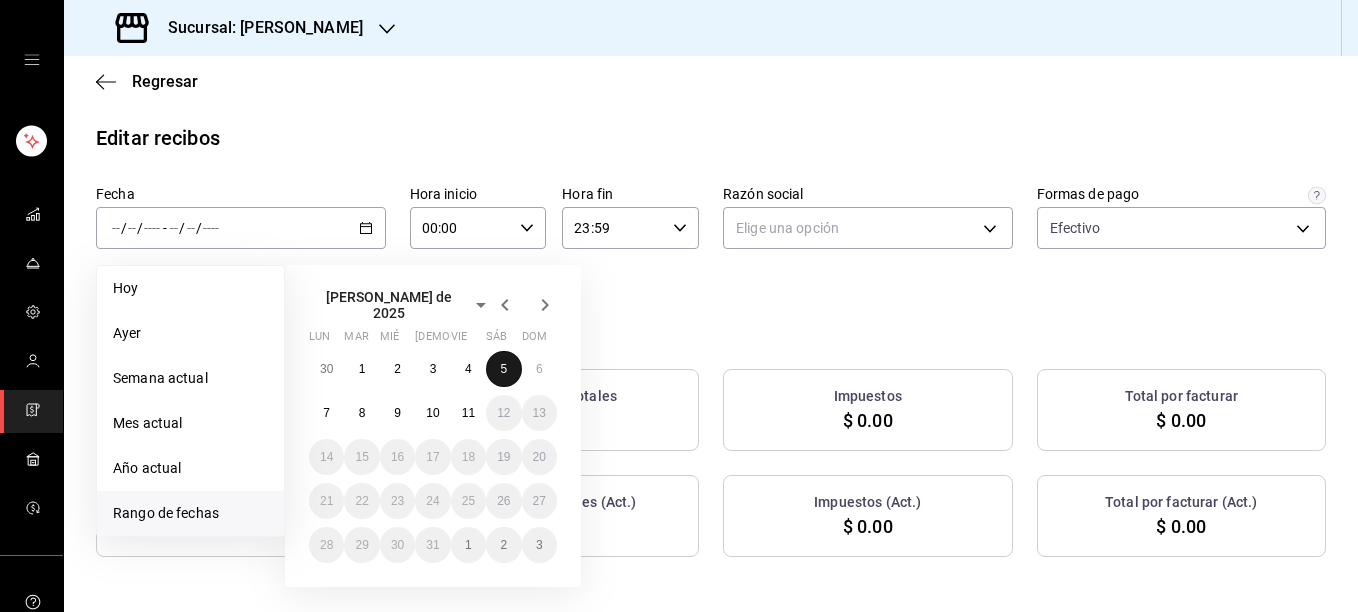 click on "5" at bounding box center [503, 369] 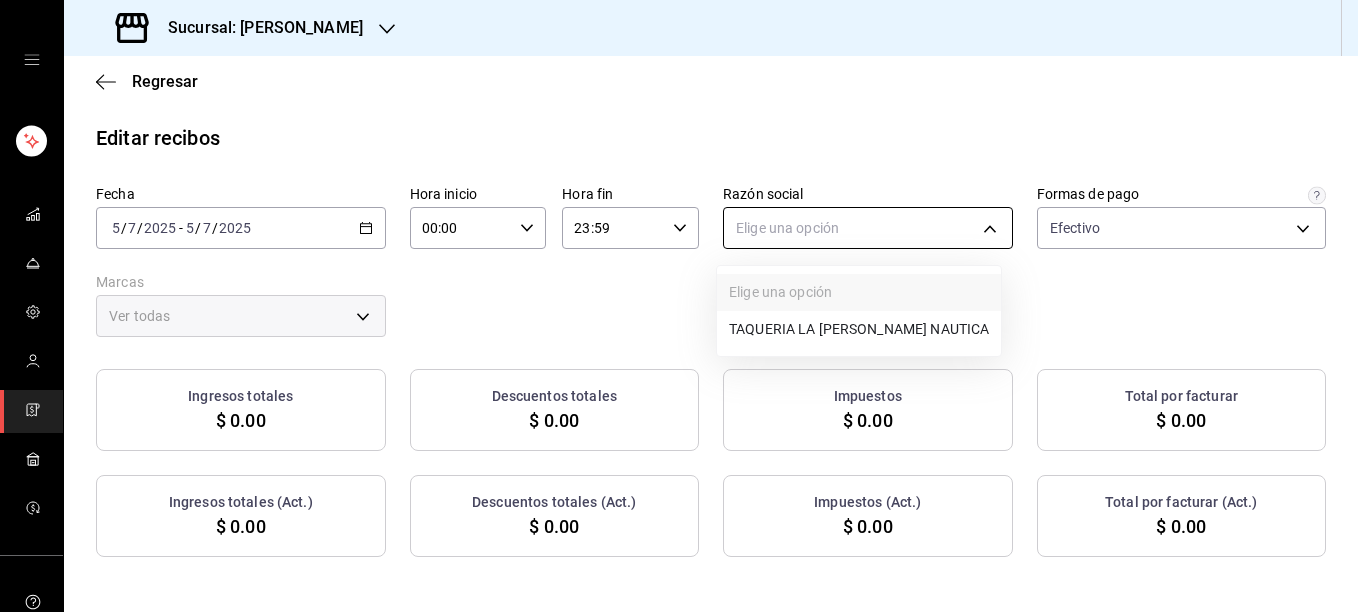 click on "Sucursal: [PERSON_NAME] Regresar Editar recibos Fecha [DATE] [DATE] - [DATE] [DATE] Hora inicio 00:00 Hora inicio Hora fin 23:59 Hora fin Razón social Elige una opción Formas de pago   Efectivo 5fd38a5b-7230-49e9-9c15-448a83f49355 Marcas Ver todas Ingresos totales $ 0.00 Descuentos totales $ 0.00 Impuestos $ 0.00 Total por facturar $ 0.00 Ingresos totales (Act.) $ 0.00 Descuentos totales (Act.) $ 0.00 Impuestos  (Act.) $ 0.00 Total por facturar (Act.) $ 0.00 No hay información que mostrar GANA 1 MES GRATIS EN TU SUSCRIPCIÓN AQUÍ ¿Recuerdas cómo empezó tu restaurante?
[PERSON_NAME] puedes ayudar a un colega a tener el mismo cambio que tú viviste.
Recomienda Parrot directamente desde tu Portal Administrador.
Es fácil y rápido.
🎁 Por cada restaurante que se una, ganas 1 mes gratis. Visitar centro de ayuda [PHONE_NUMBER] [EMAIL_ADDRESS][DOMAIN_NAME] Visitar centro de ayuda [PHONE_NUMBER] [EMAIL_ADDRESS][DOMAIN_NAME] Elige una opción TAQUERIA LA [PERSON_NAME] NAUTICA" at bounding box center [679, 306] 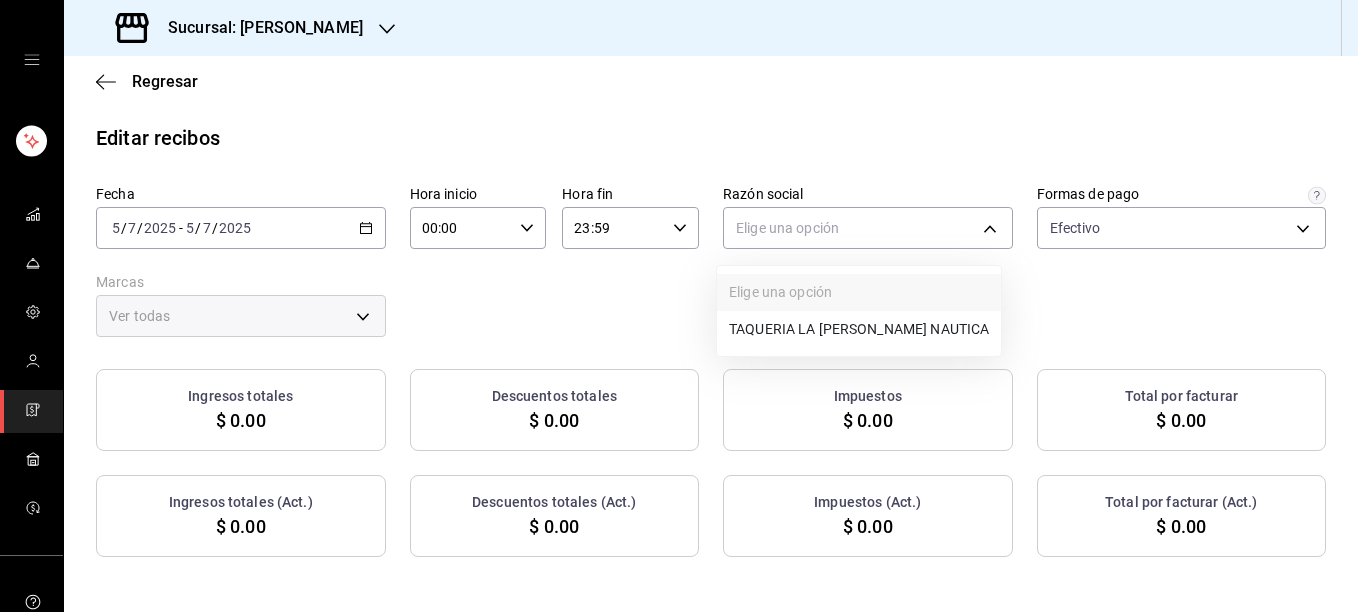 click on "TAQUERIA LA [PERSON_NAME] NAUTICA" at bounding box center [859, 329] 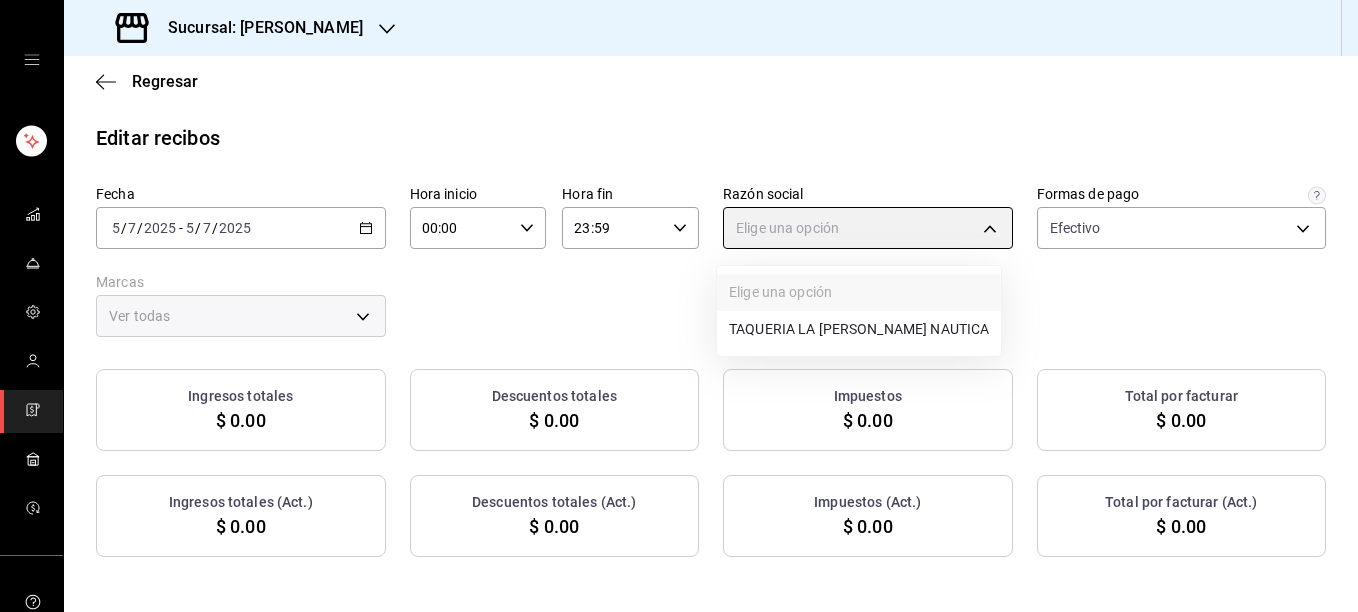 type on "8ae5469c-b252-42ce-8a14-eb66129f127f" 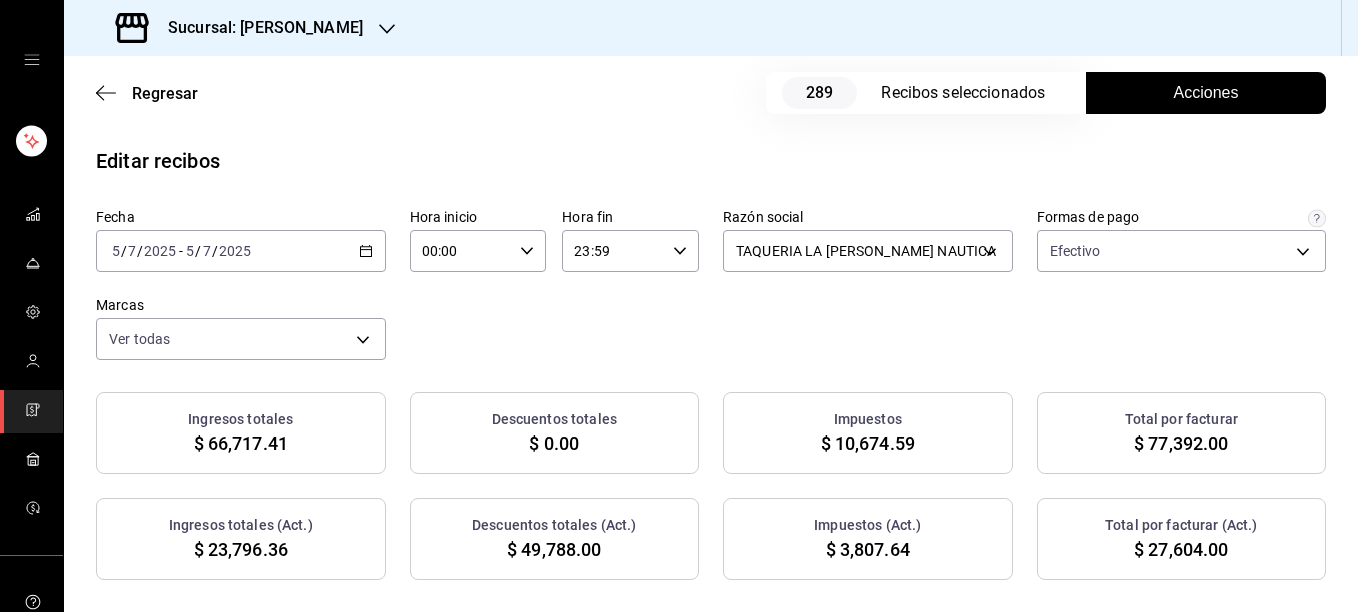 click on "[DATE] [DATE] - [DATE] [DATE]" at bounding box center [241, 251] 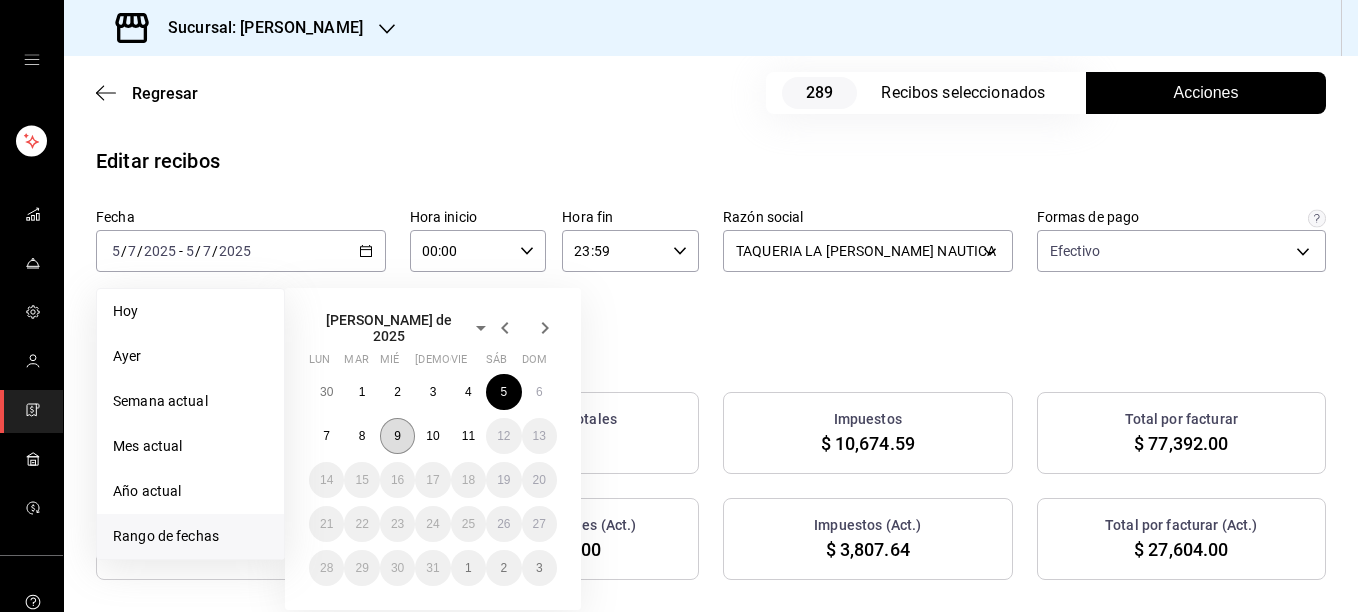 click on "9" at bounding box center [397, 436] 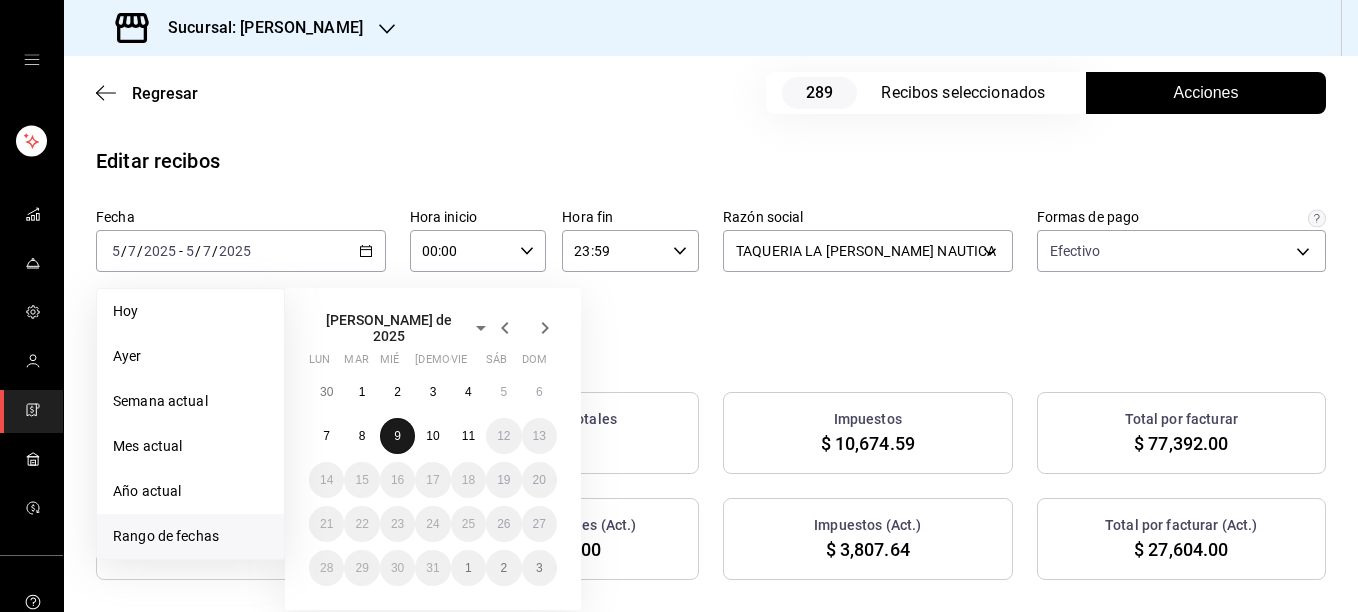 click on "9" at bounding box center [397, 436] 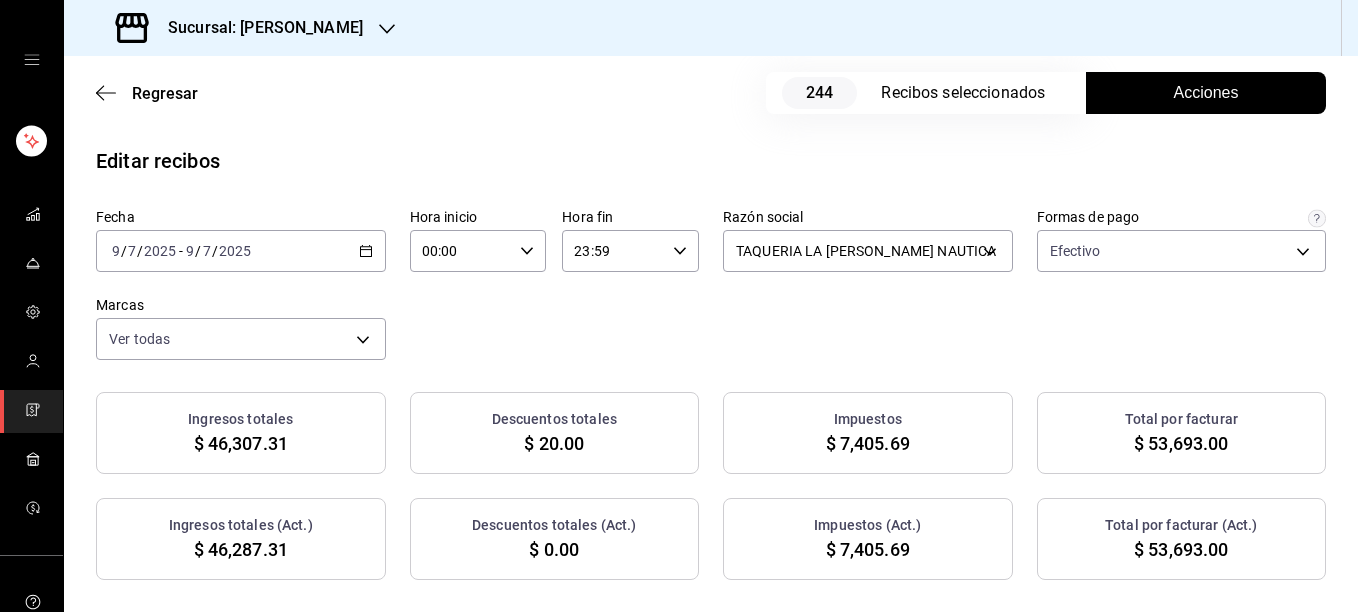 click on "Acciones" at bounding box center (1206, 93) 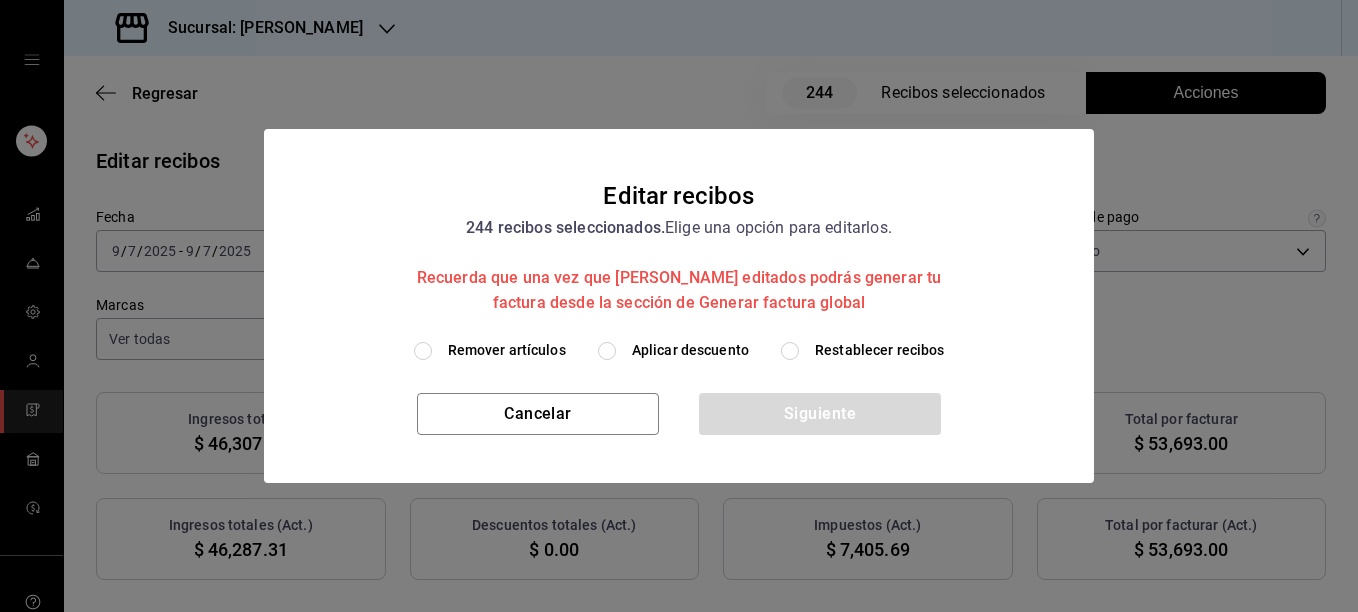 click on "Editar recibos 244 recibos seleccionados.  Elige una opción para editarlos. Recuerda que una vez que [PERSON_NAME] editados podrás generar tu factura desde la sección de Generar factura global" at bounding box center (679, 234) 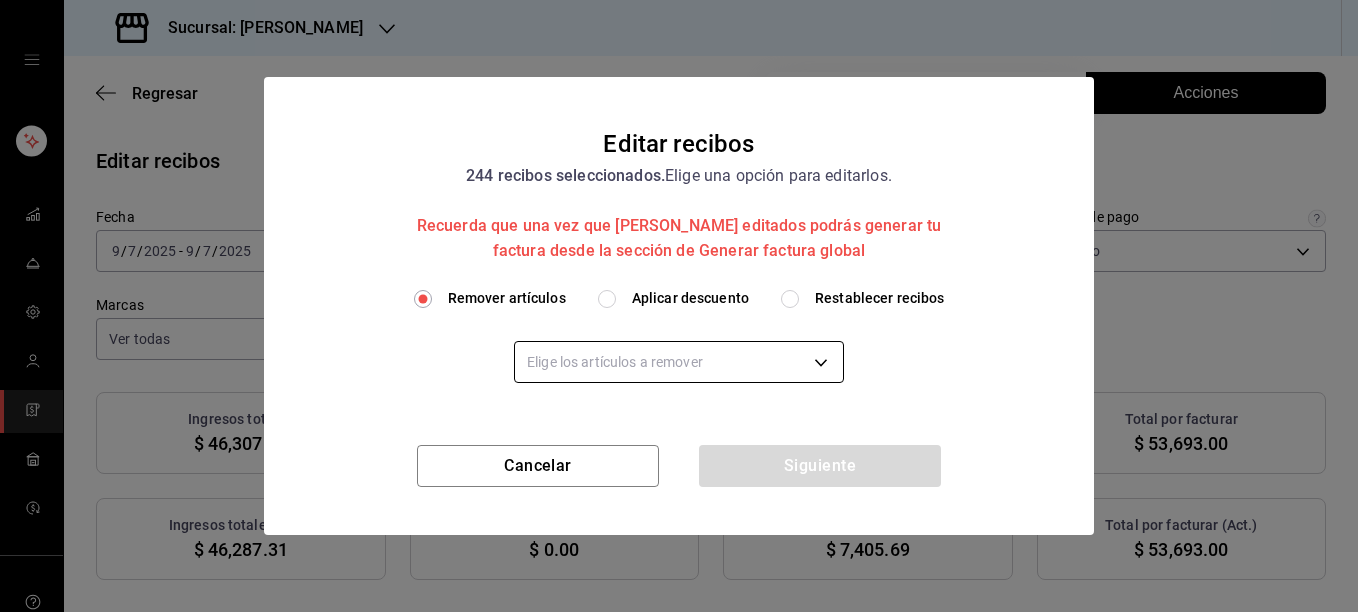 click on "Sucursal: [PERSON_NAME] Regresar 244 Recibos seleccionados Acciones Editar recibos Fecha [DATE] [DATE] - [DATE] [DATE] Hora inicio 00:00 Hora inicio Hora fin 23:59 Hora fin Razón social TAQUERIA LA [PERSON_NAME] NAUTICA 8ae5469c-b252-42ce-8a14-eb66129f127f Formas de pago   Efectivo 5fd38a5b-7230-49e9-9c15-448a83f49355 Marcas Ver todas e6600c40-0213-48d4-9f06-7294223b882d Ingresos totales $ 46,307.31 Descuentos totales $ 20.00 Impuestos $ 7,405.69 Total por facturar $ 53,693.00 Ingresos totales (Act.) $ 46,287.31 Descuentos totales (Act.) $ 0.00 Impuestos  (Act.) $ 7,405.69 Total por facturar (Act.) $ 53,693.00 Editar recibos Quita la selección a los recibos que no quieras editar. Act. # de recibo Artículos (Orig.) Artículos (Act.) Subtotal (Orig.) Subtotal (Act.) Descuento total (Orig.) Descuento total (Act.) Impuestos (Orig.) Impuestos (Act.) Total (Orig.) Total (Act.) No 1130907256BD96 1 1 $112.07 $112.07 $0.00 $0.00 $17.93 $17.93 $130.00 $130.00 No B6B0907255AEF4 2 2 $112.07 $112.07 $0.00 No" at bounding box center [679, 306] 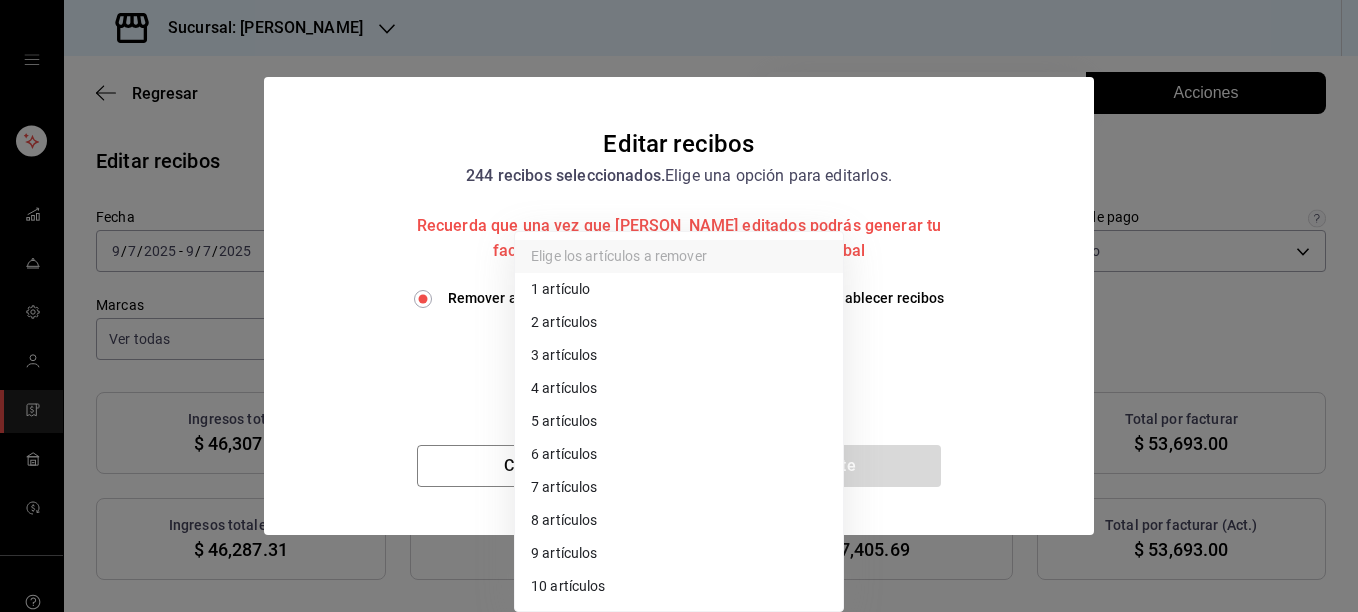 click on "3 artículos" at bounding box center [679, 355] 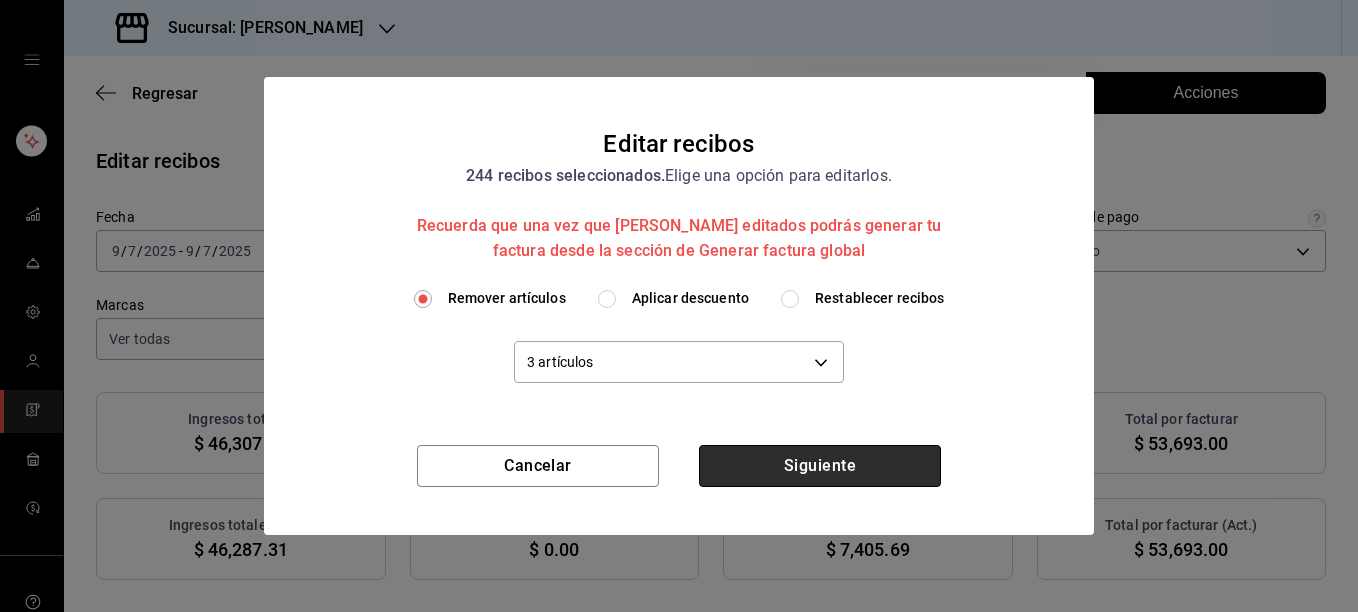 click on "Siguiente" at bounding box center (820, 466) 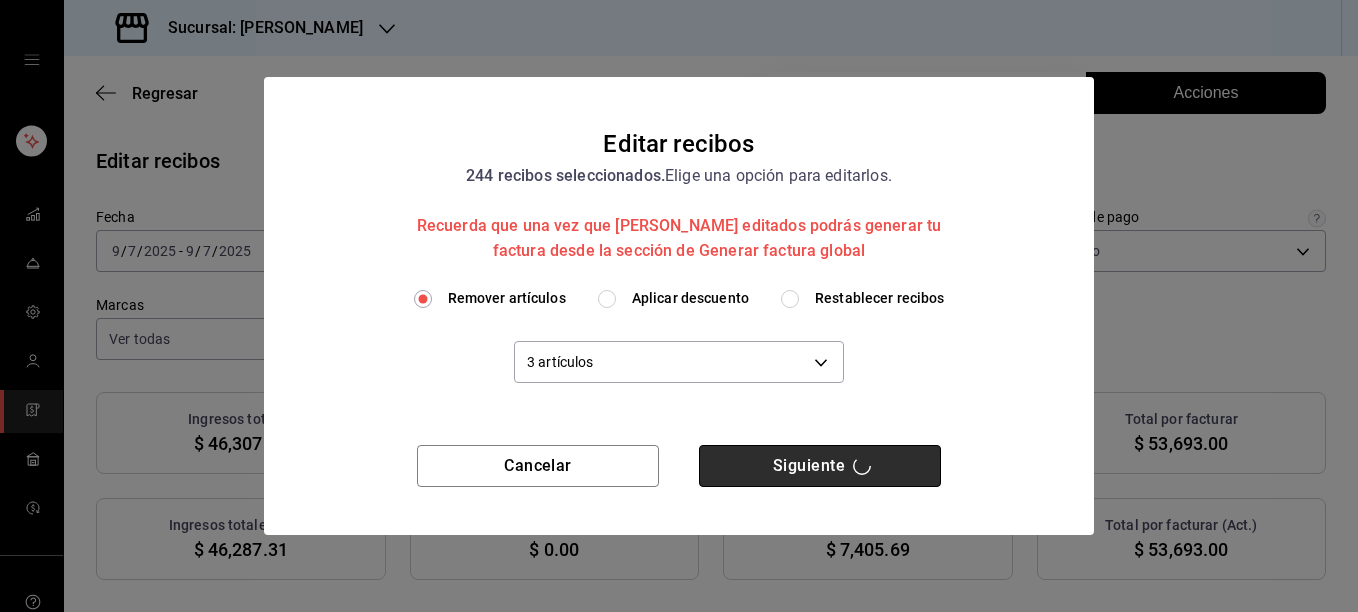 click on "Siguiente" at bounding box center (820, 466) 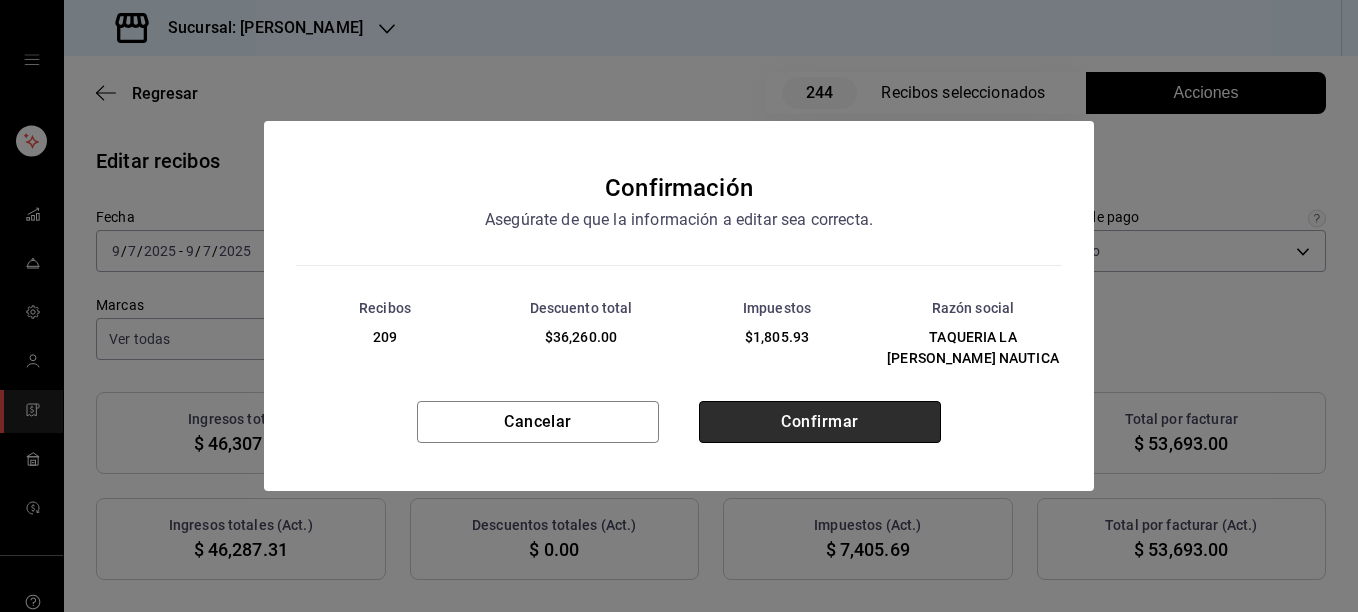 click on "Confirmar" at bounding box center (820, 422) 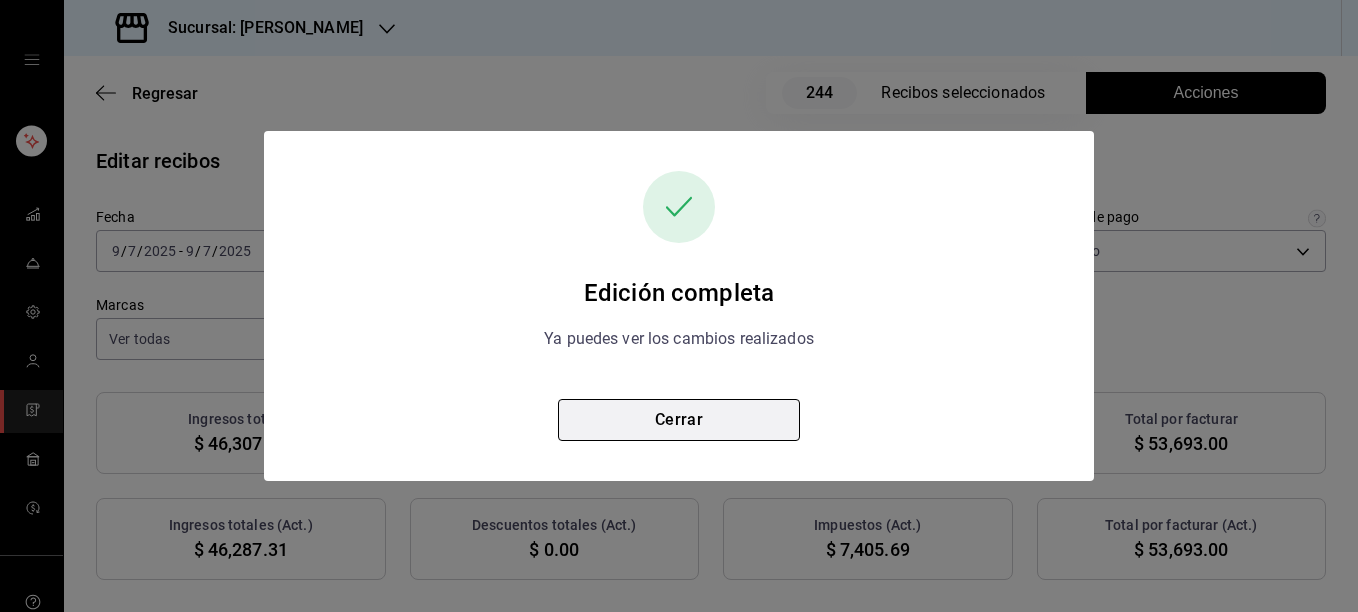 click on "Cerrar" at bounding box center [679, 420] 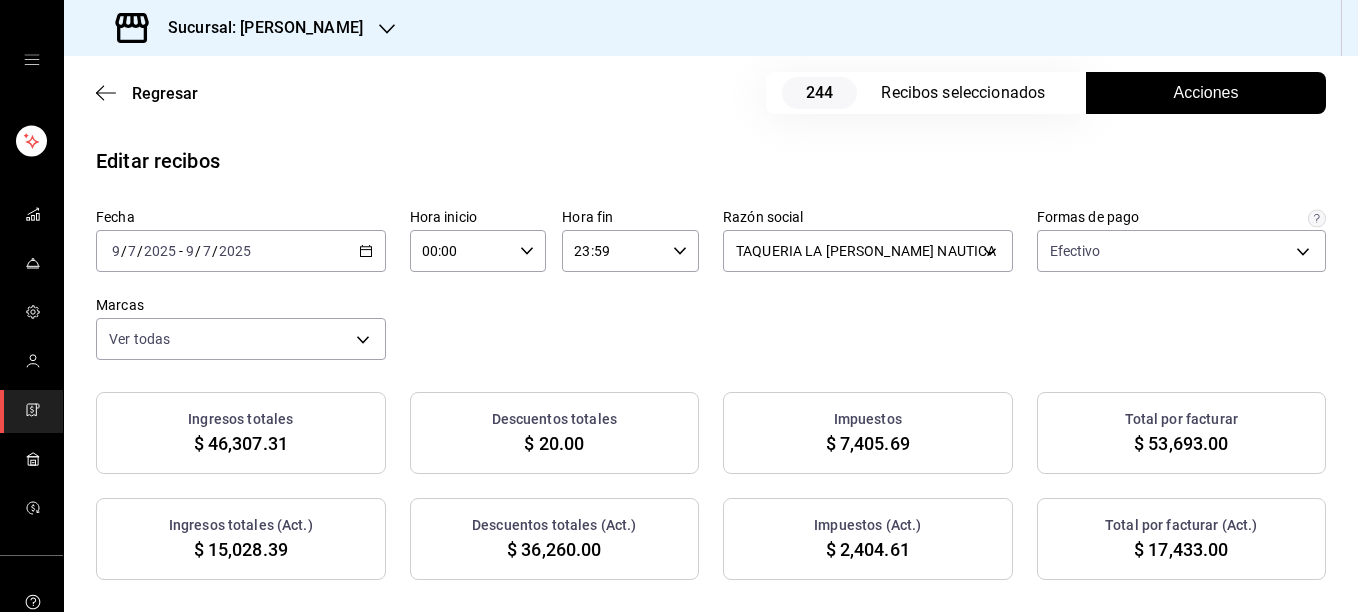 click on "Fecha [DATE] [DATE] - [DATE] [DATE] Hora inicio 00:00 Hora inicio Hora fin 23:59 Hora fin Razón social TAQUERIA LA [PERSON_NAME] NAUTICA 8ae5469c-b252-42ce-8a14-eb66129f127f Formas de pago   Efectivo 5fd38a5b-7230-49e9-9c15-448a83f49355 Marcas Ver todas e6600c40-0213-48d4-9f06-7294223b882d" at bounding box center (711, 284) 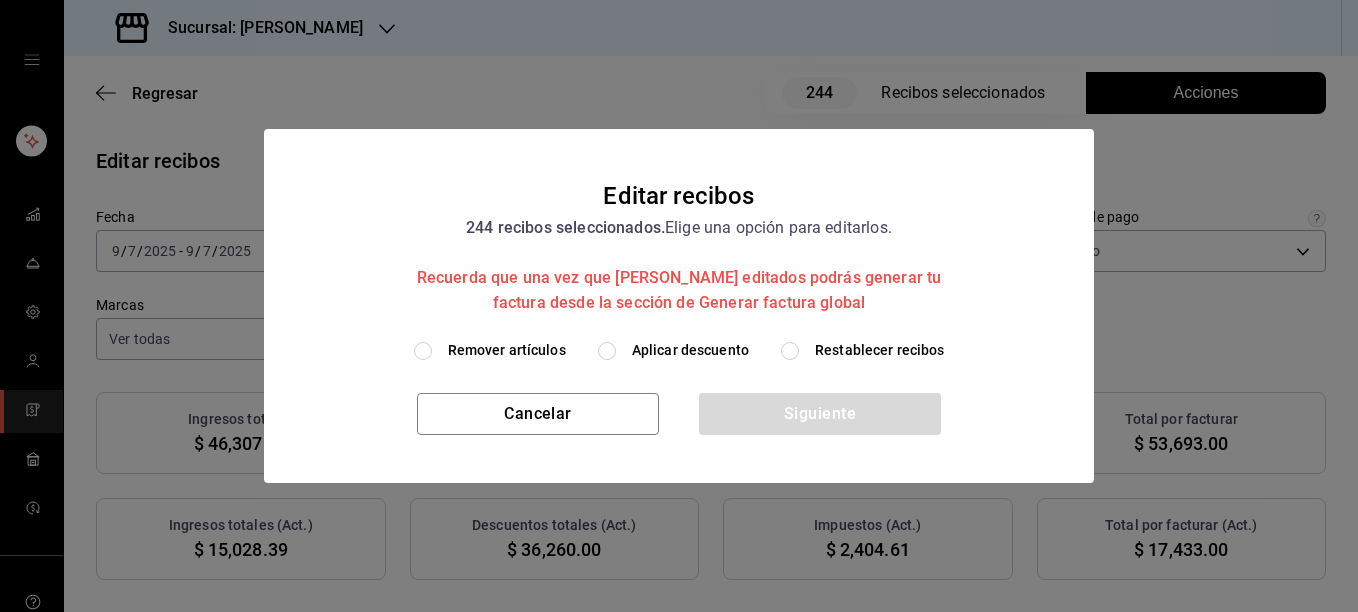 click on "Restablecer recibos" at bounding box center [880, 350] 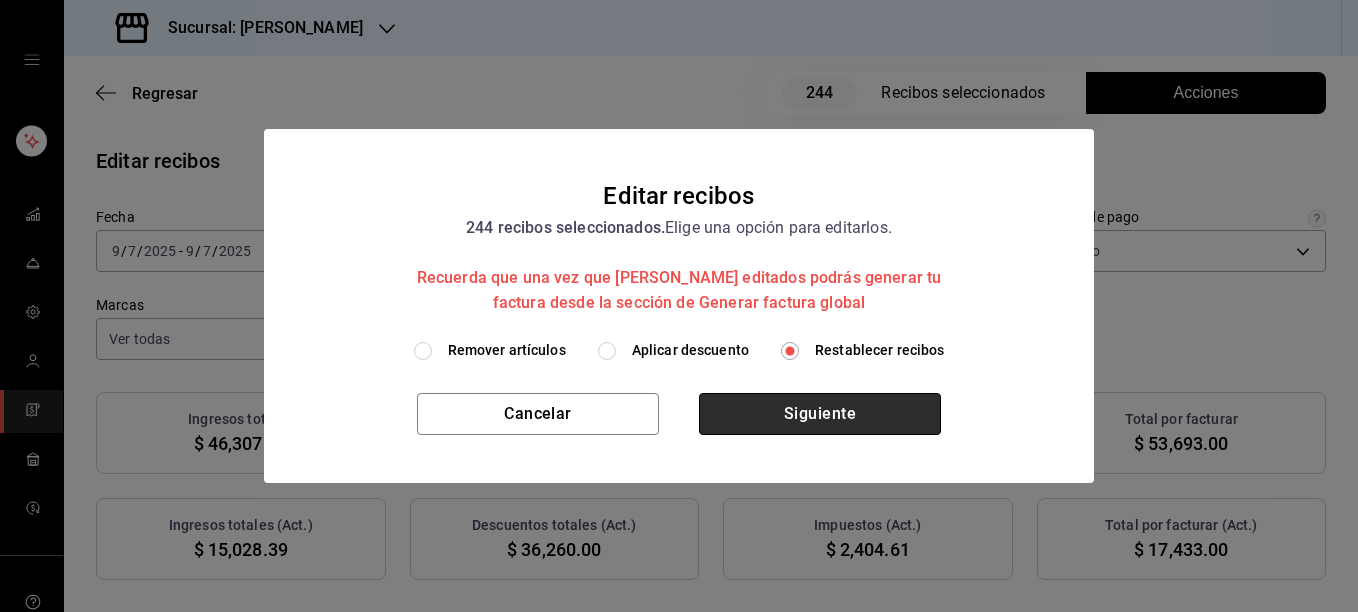 click on "Siguiente" at bounding box center [820, 414] 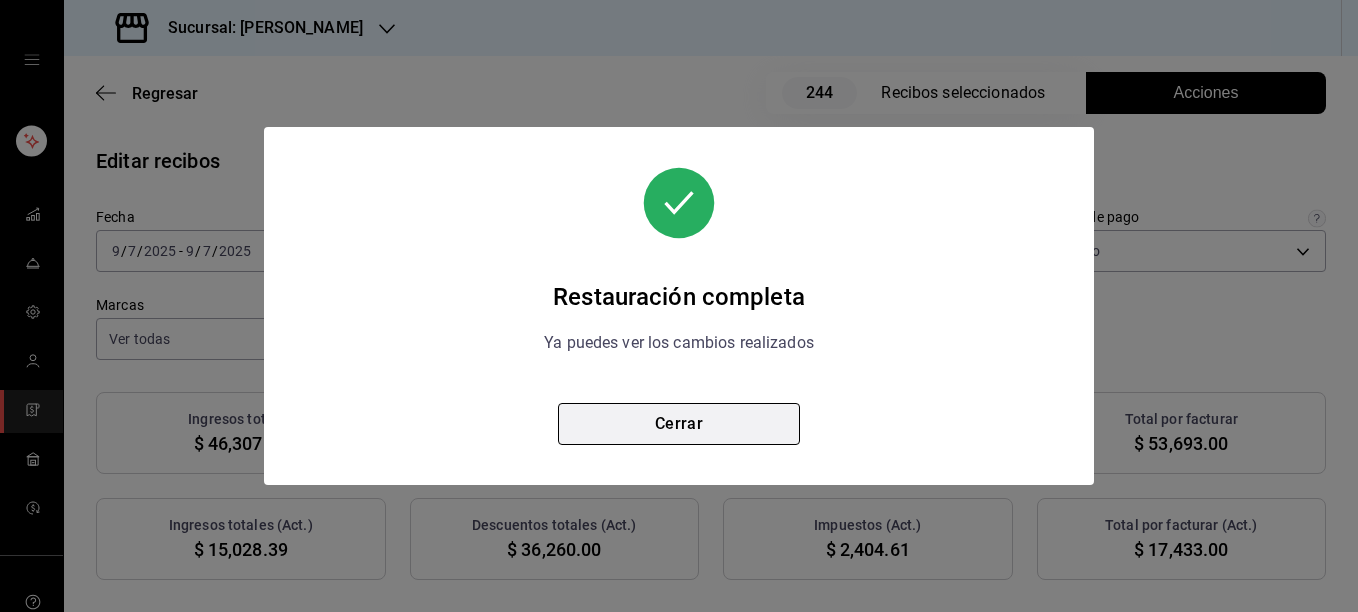 click on "Cerrar" at bounding box center [679, 424] 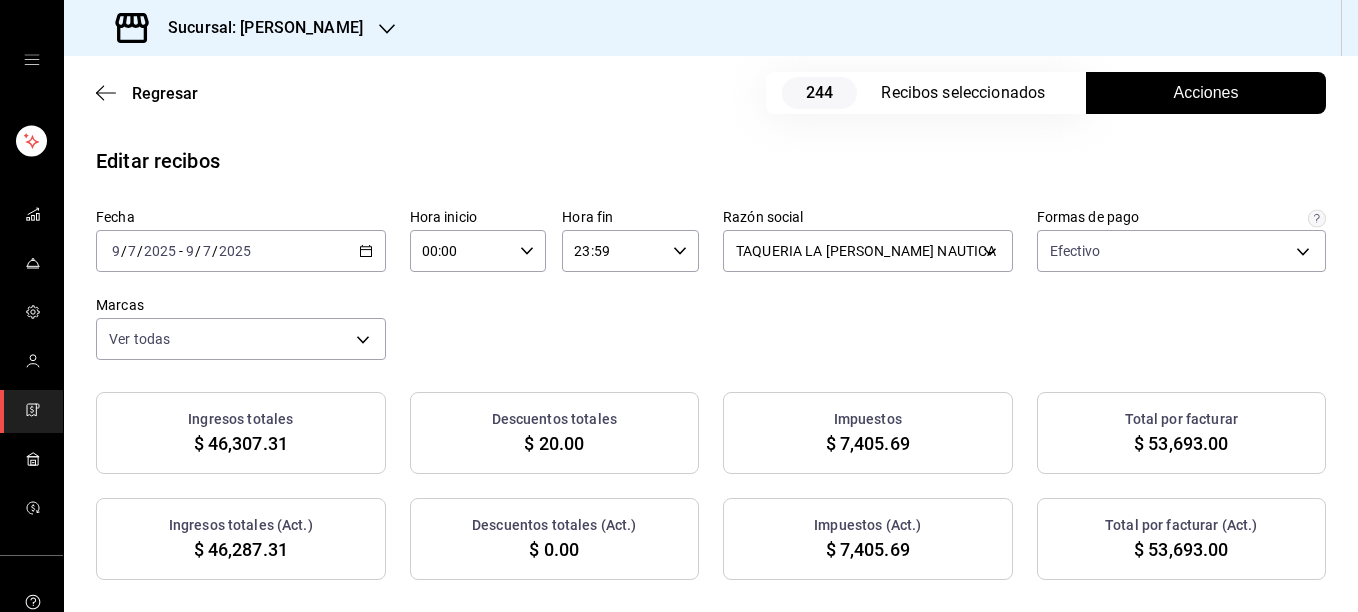 click on "Acciones" at bounding box center (1206, 93) 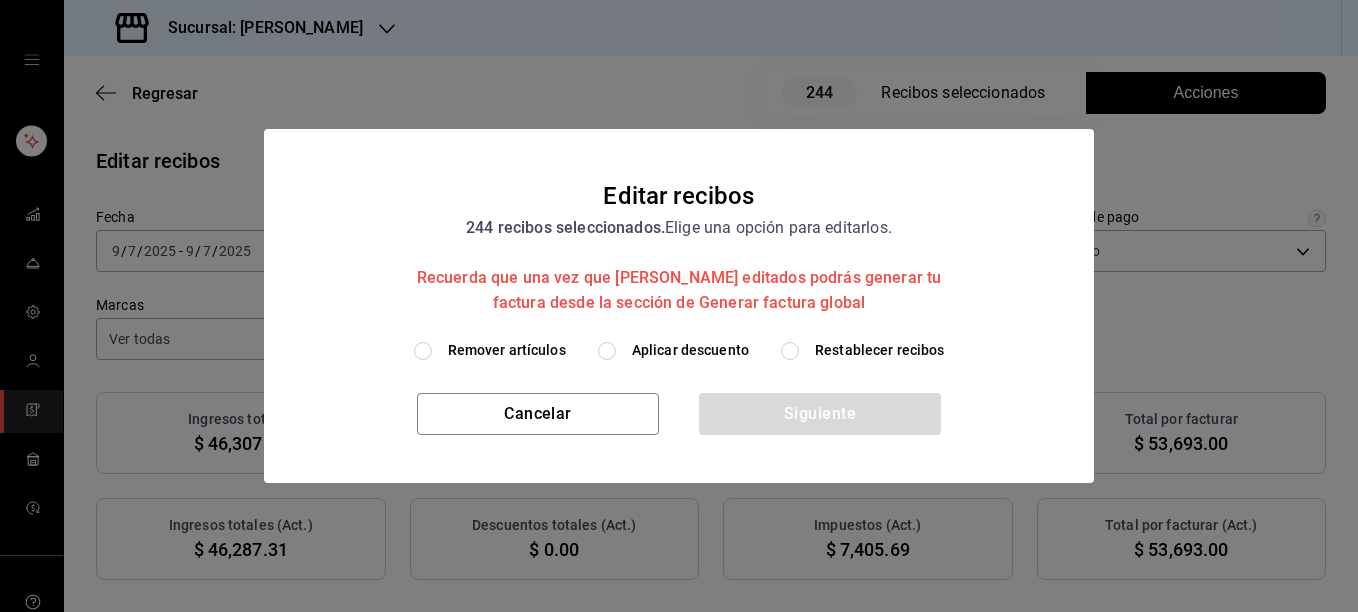 click on "Remover artículos" at bounding box center (507, 350) 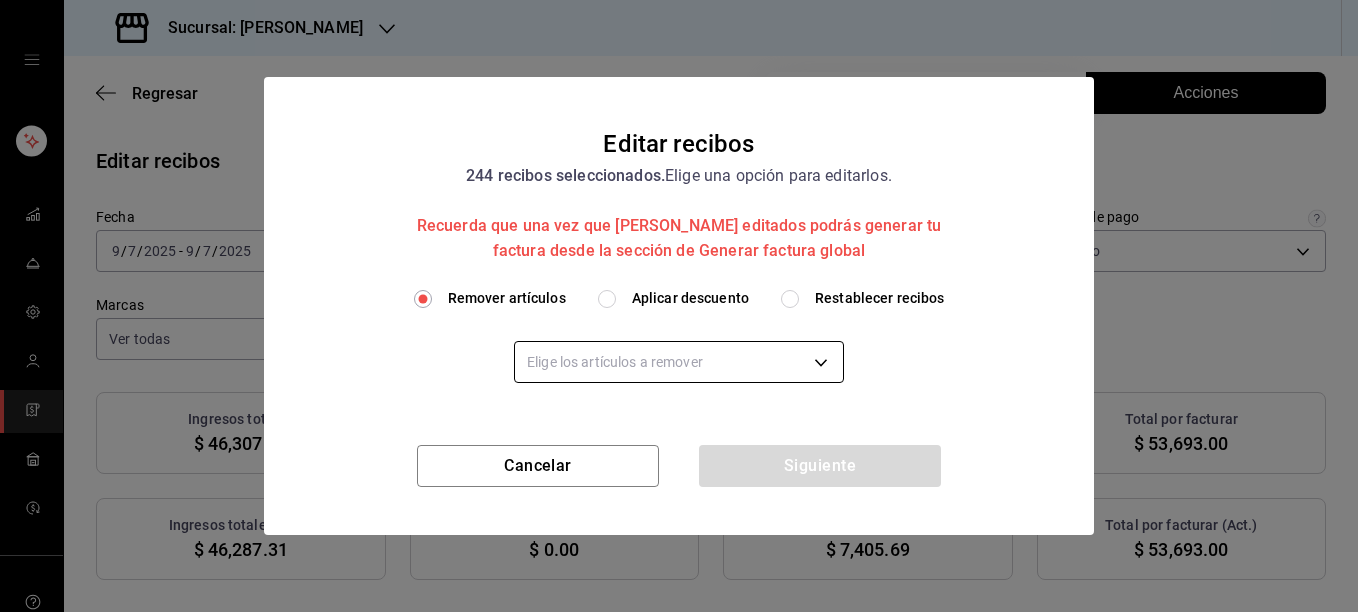 click on "Sucursal: [PERSON_NAME] Regresar 244 Recibos seleccionados Acciones Editar recibos Fecha [DATE] [DATE] - [DATE] [DATE] Hora inicio 00:00 Hora inicio Hora fin 23:59 Hora fin Razón social TAQUERIA LA [PERSON_NAME] NAUTICA 8ae5469c-b252-42ce-8a14-eb66129f127f Formas de pago   Efectivo 5fd38a5b-7230-49e9-9c15-448a83f49355 Marcas Ver todas e6600c40-0213-48d4-9f06-7294223b882d Ingresos totales $ 46,307.31 Descuentos totales $ 20.00 Impuestos $ 7,405.69 Total por facturar $ 53,693.00 Ingresos totales (Act.) $ 46,287.31 Descuentos totales (Act.) $ 0.00 Impuestos  (Act.) $ 7,405.69 Total por facturar (Act.) $ 53,693.00 Editar recibos Quita la selección a los recibos que no quieras editar. Act. # de recibo Artículos (Orig.) Artículos (Act.) Subtotal (Orig.) Subtotal (Act.) Descuento total (Orig.) Descuento total (Act.) Impuestos (Orig.) Impuestos (Act.) Total (Orig.) Total (Act.) No 1130907256BD96 1 1 $112.07 $112.07 $0.00 $0.00 $17.93 $17.93 $130.00 $130.00 No B6B0907255AEF4 2 2 $112.07 $112.07 $0.00 No" at bounding box center [679, 306] 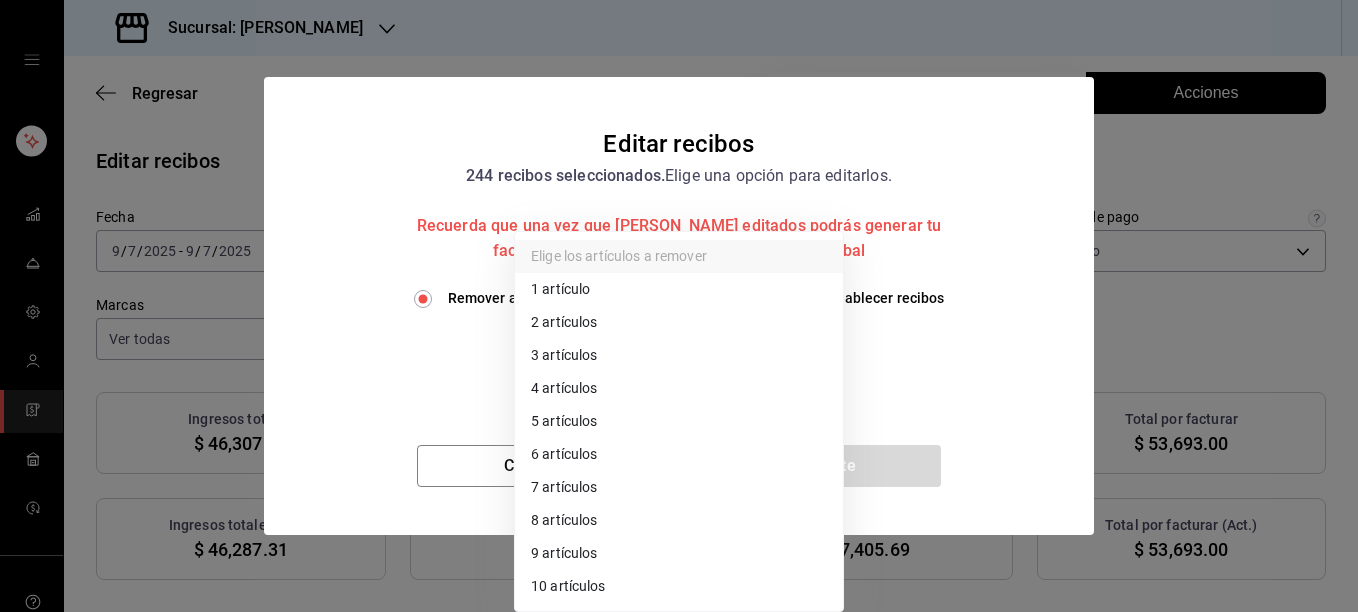 click on "4 artículos" at bounding box center [679, 388] 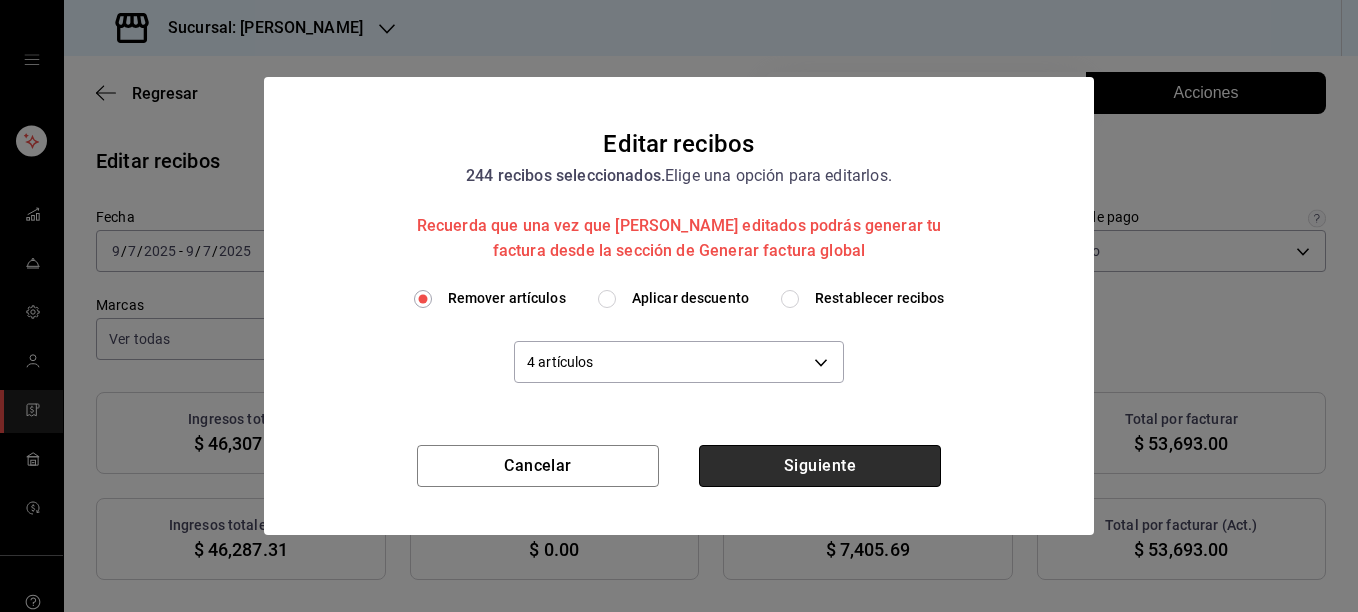 click on "Siguiente" at bounding box center (820, 466) 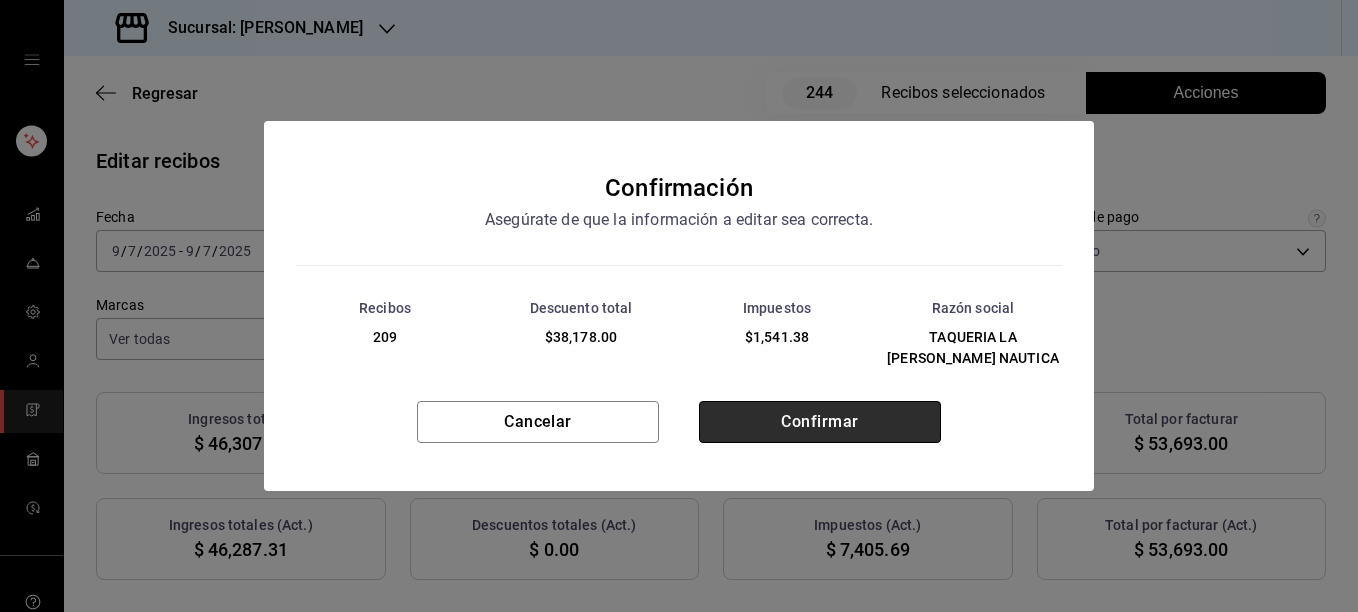 click on "Confirmar" at bounding box center (820, 422) 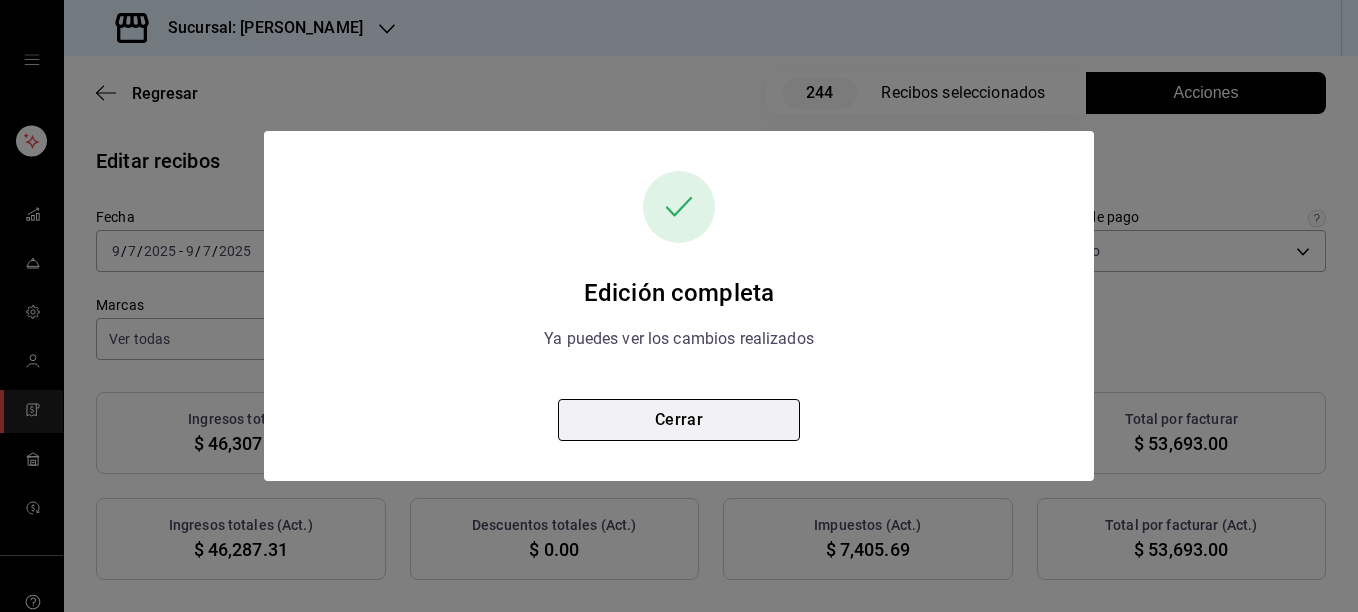 click on "Cerrar" at bounding box center (679, 420) 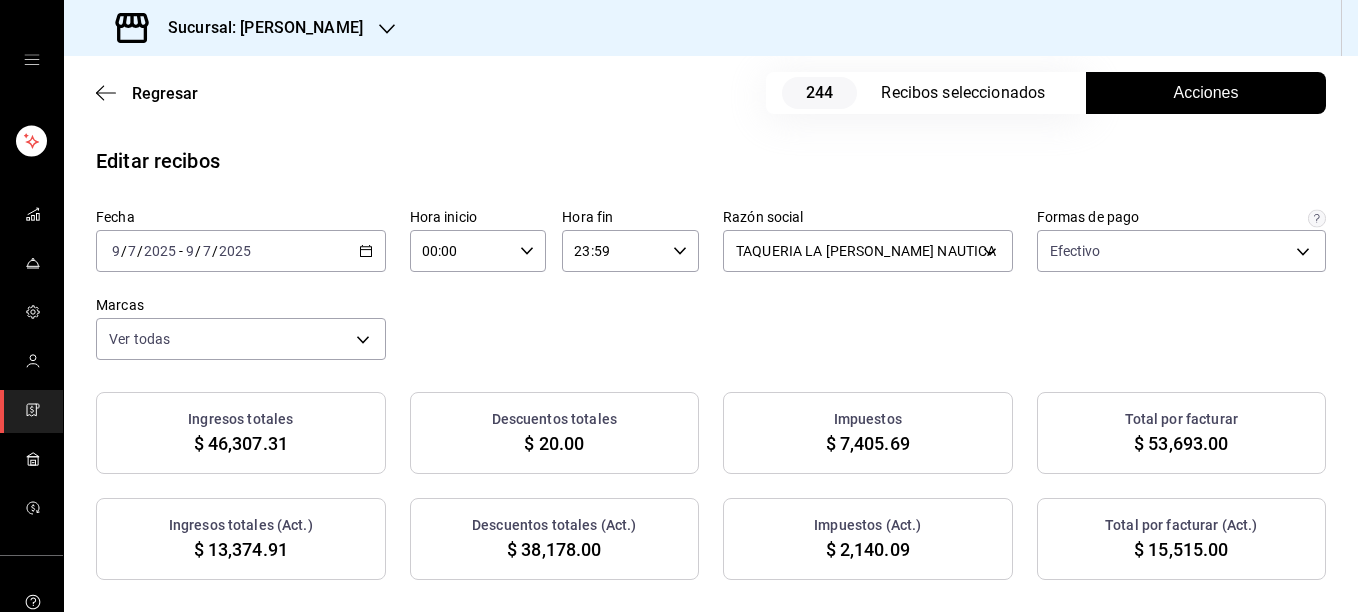 click on "Acciones" at bounding box center [1206, 93] 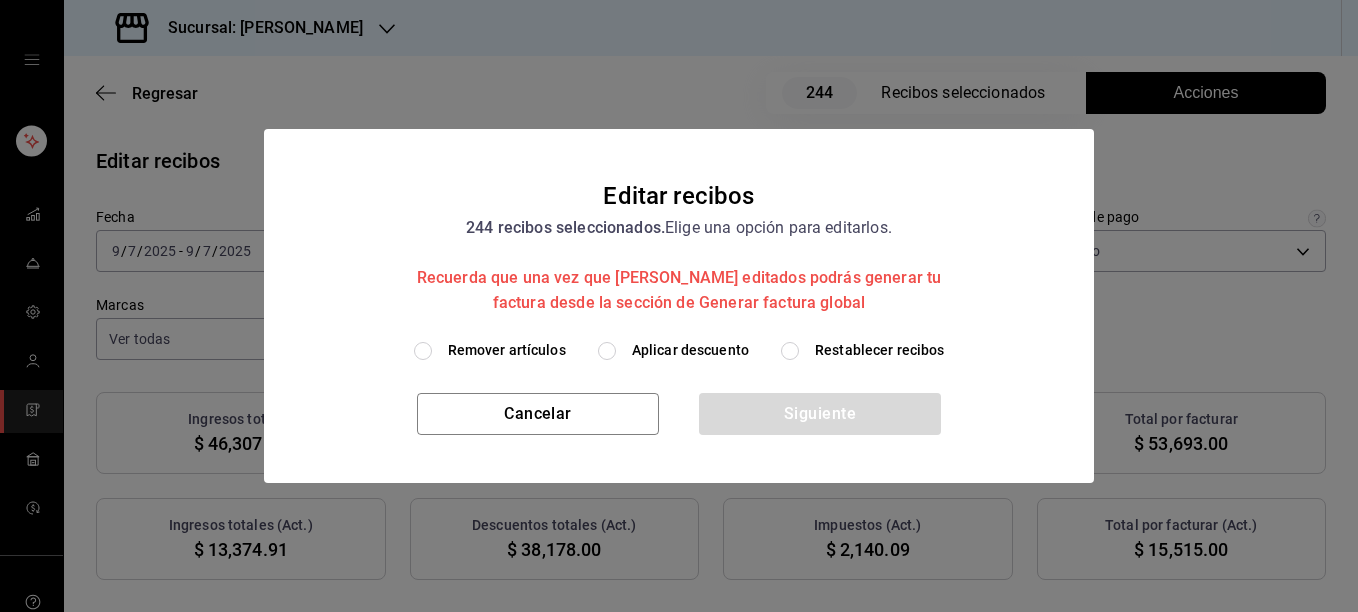 click on "Remover artículos" at bounding box center (507, 350) 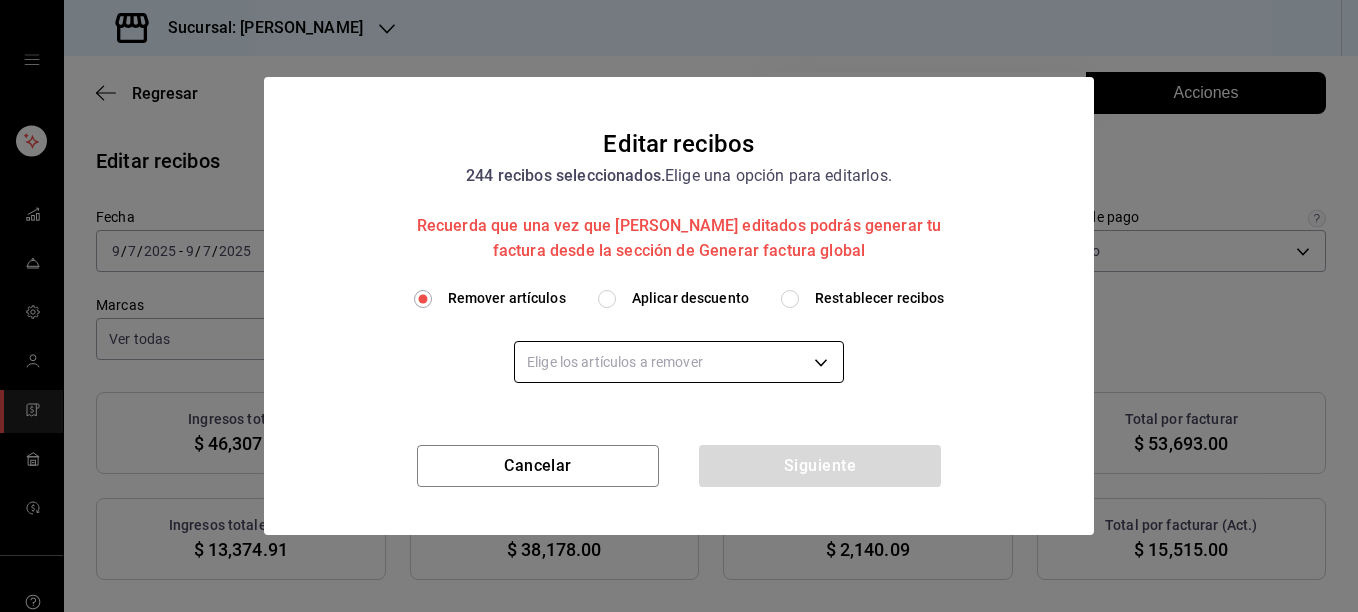 click on "Sucursal: [PERSON_NAME] Regresar 244 Recibos seleccionados Acciones Editar recibos Fecha [DATE] [DATE] - [DATE] [DATE] Hora inicio 00:00 Hora inicio Hora fin 23:59 Hora fin Razón social TAQUERIA LA [PERSON_NAME] NAUTICA 8ae5469c-b252-42ce-8a14-eb66129f127f Formas de pago   Efectivo 5fd38a5b-7230-49e9-9c15-448a83f49355 Marcas Ver todas e6600c40-0213-48d4-9f06-7294223b882d Ingresos totales $ 46,307.31 Descuentos totales $ 20.00 Impuestos $ 7,405.69 Total por facturar $ 53,693.00 Ingresos totales (Act.) $ 13,374.91 Descuentos totales (Act.) $ 38,178.00 Impuestos  (Act.) $ 2,140.09 Total por facturar (Act.) $ 15,515.00 Editar recibos Quita la selección a los recibos que no quieras editar. Act. # de recibo Artículos (Orig.) Artículos (Act.) Subtotal (Orig.) Subtotal (Act.) Descuento total (Orig.) Descuento total (Act.) Impuestos (Orig.) Impuestos (Act.) Total (Orig.) Total (Act.) No 1130907256BD96 1 1 $112.07 $112.07 $0.00 $0.00 $17.93 $17.93 $130.00 $130.00 Sí B6B0907255AEF4 2 1 $112.07 $17.24 Sí" at bounding box center [679, 306] 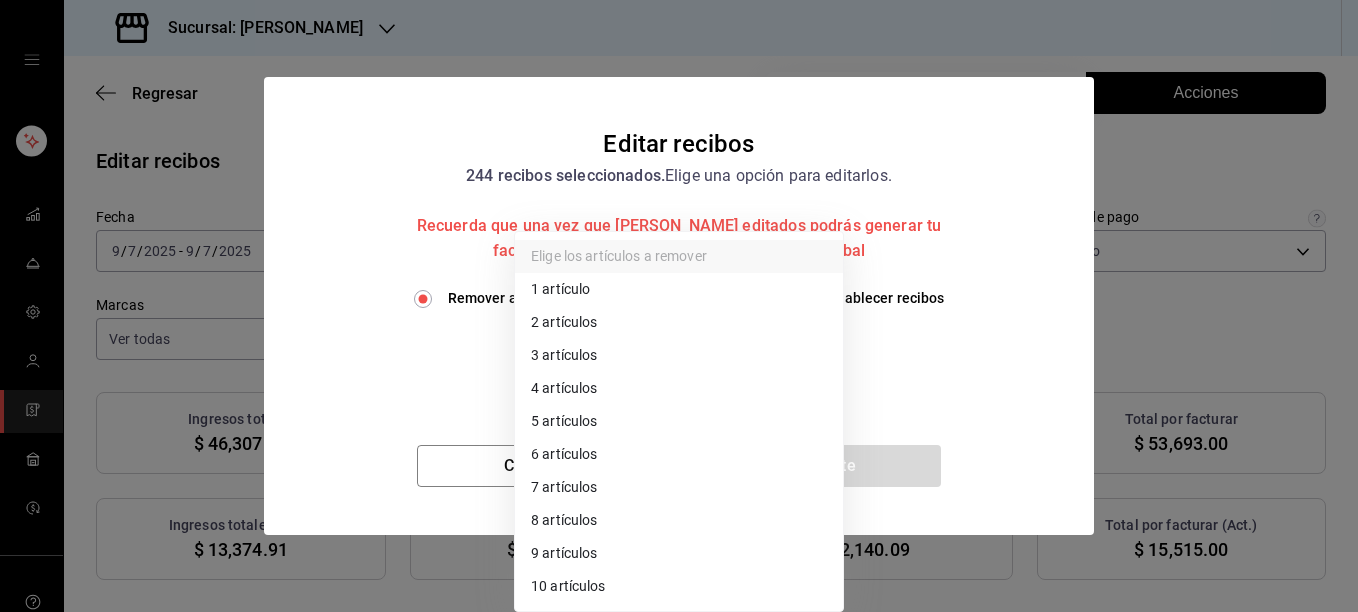 click on "4 artículos" at bounding box center (679, 388) 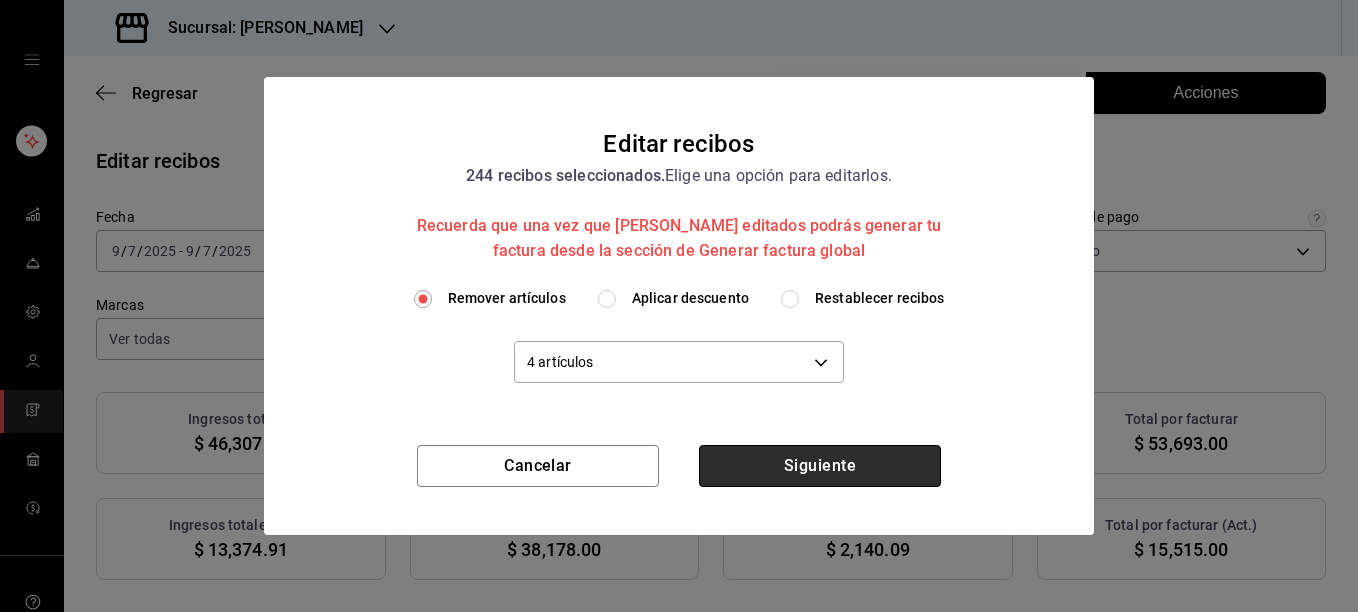 click on "Siguiente" at bounding box center (820, 466) 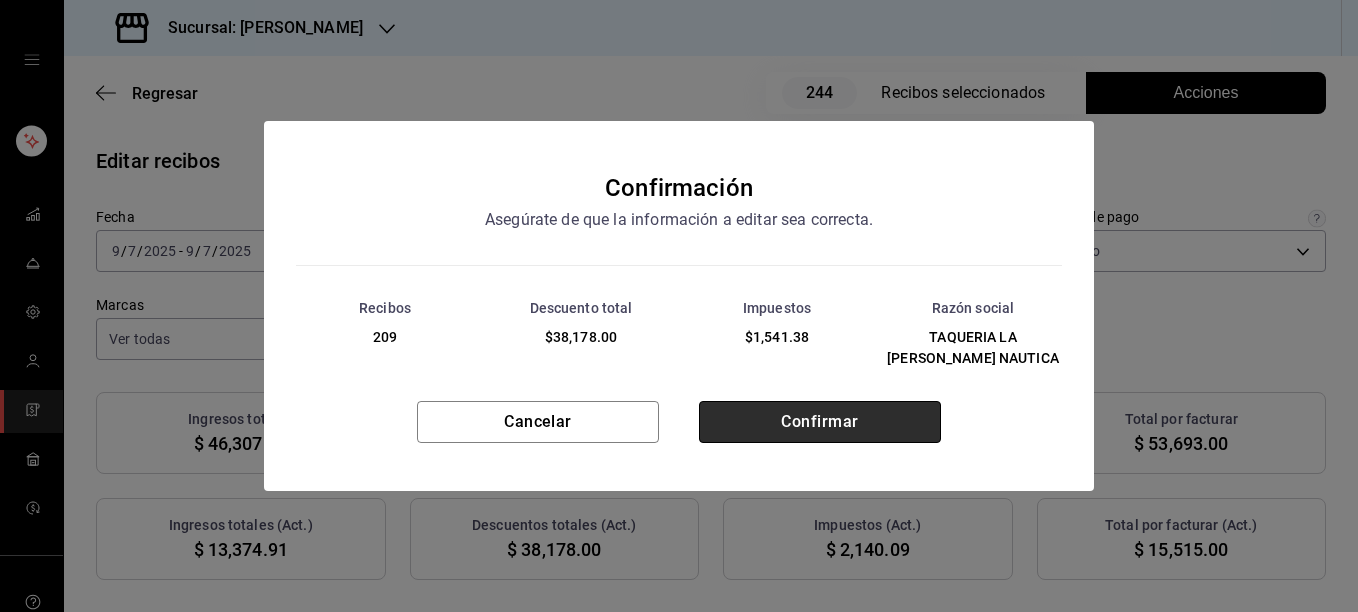 click on "Confirmar" at bounding box center (820, 422) 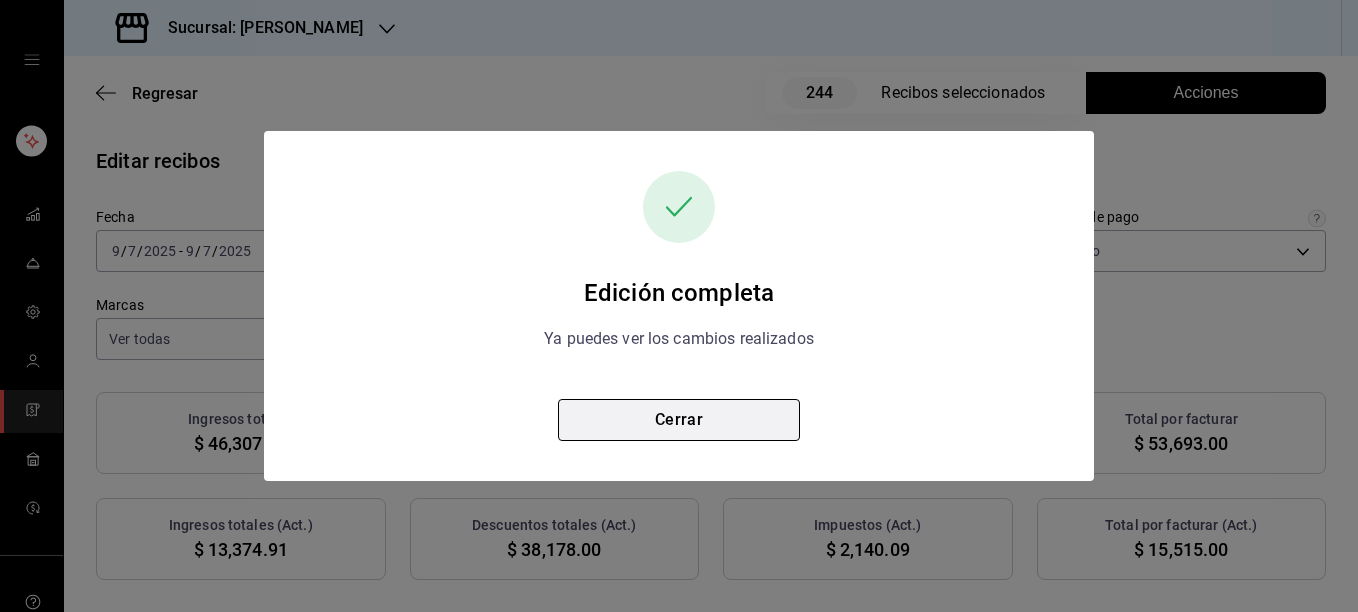 click on "Cerrar" at bounding box center (679, 420) 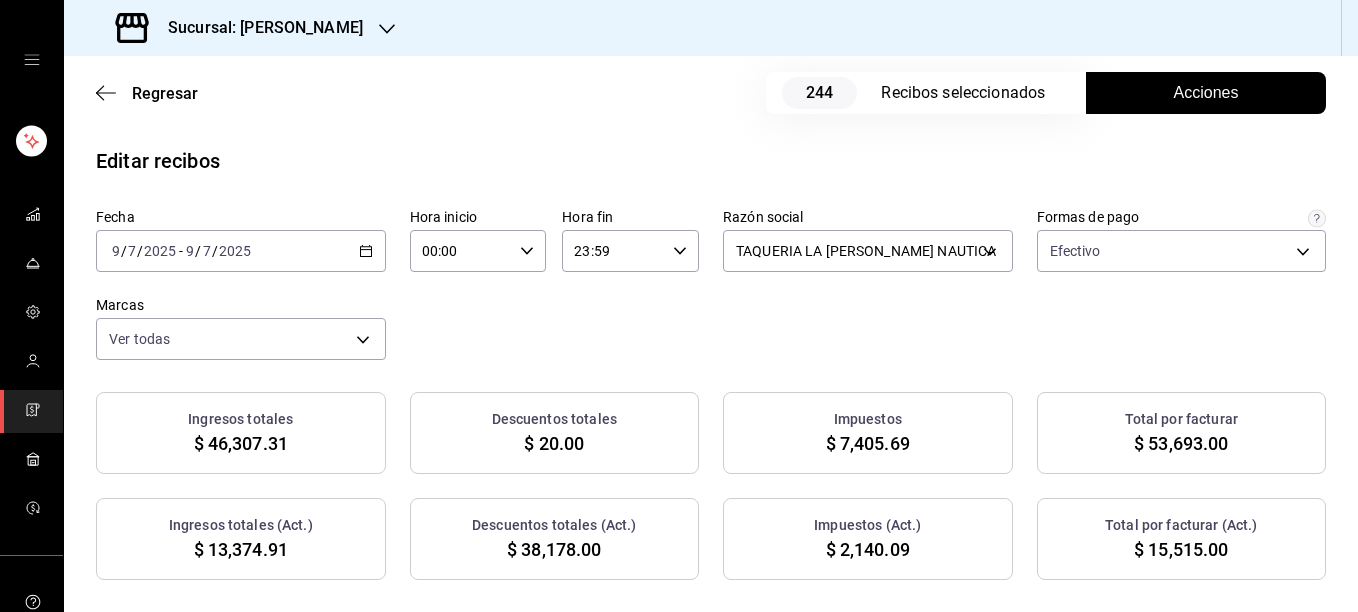 click on "Acciones" at bounding box center (1206, 93) 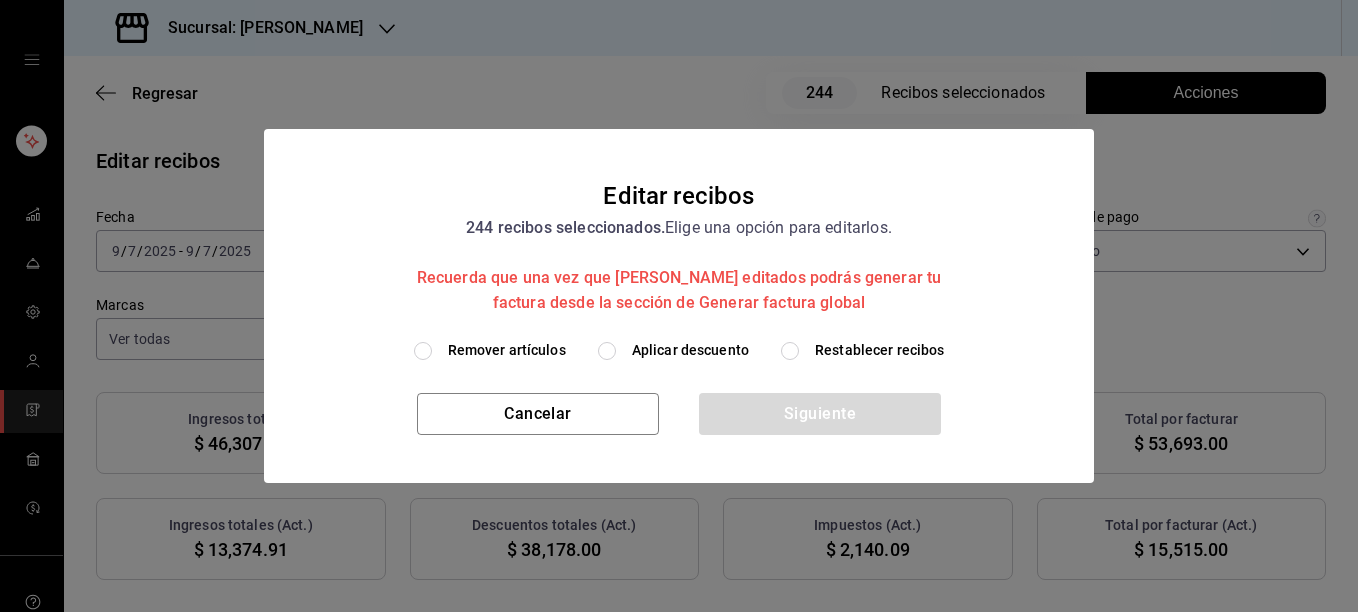 click on "Restablecer recibos" at bounding box center (880, 350) 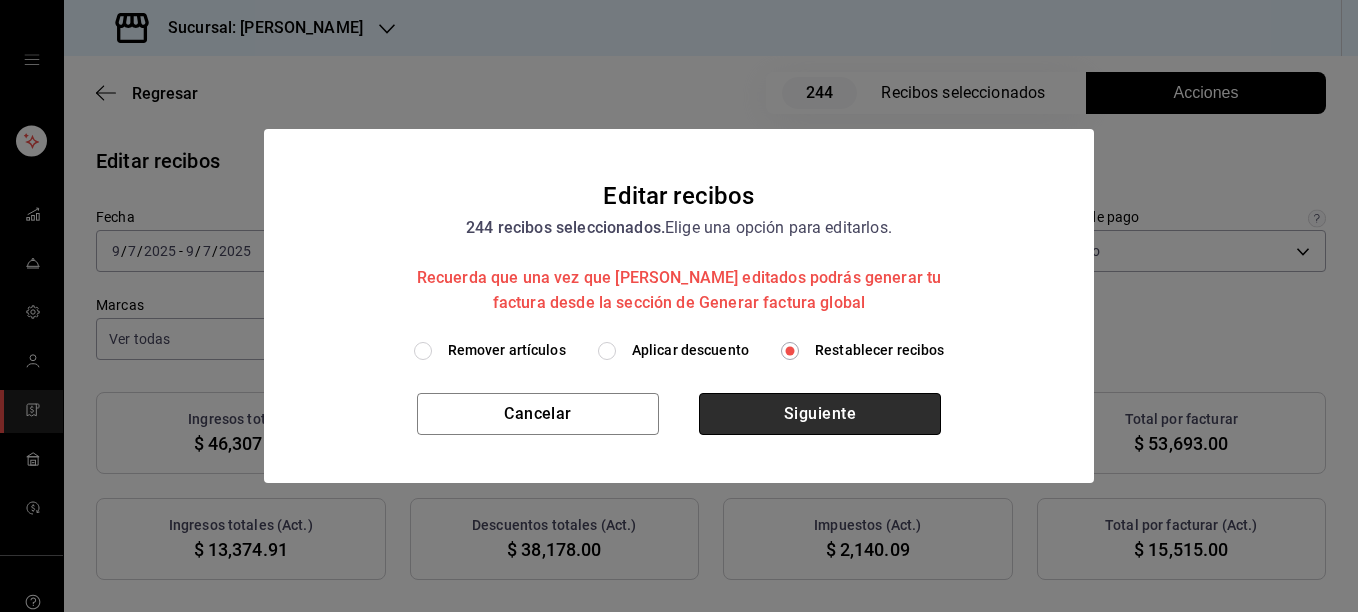click on "Siguiente" at bounding box center [820, 414] 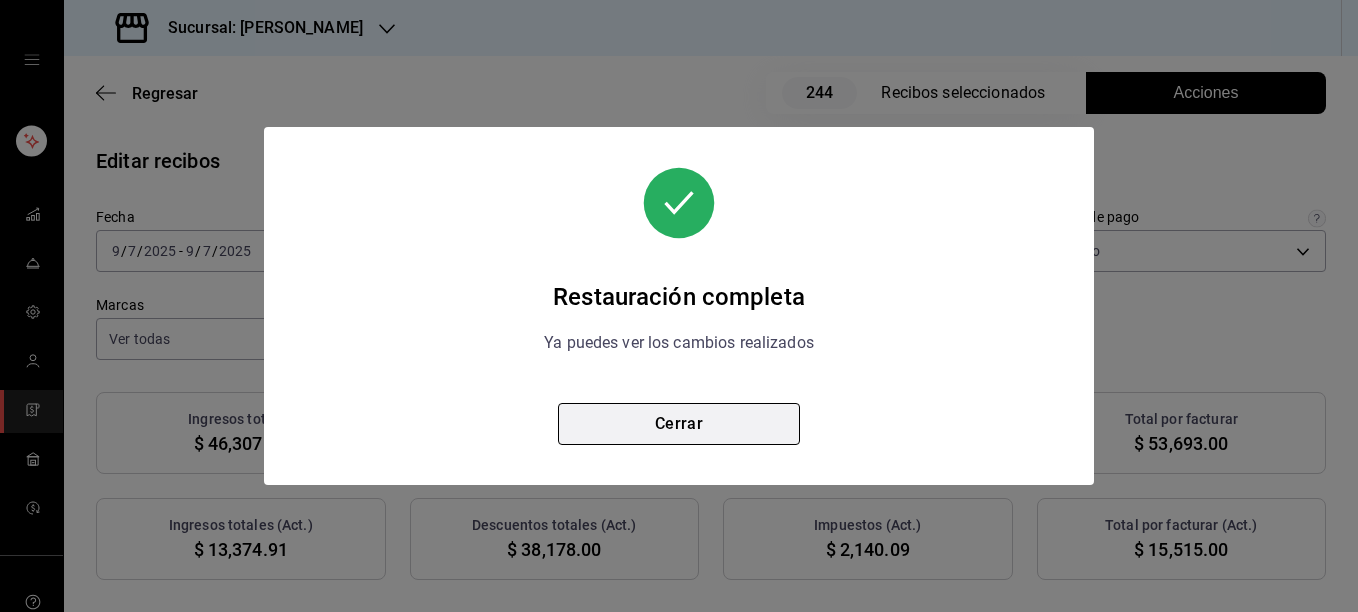 click on "Cerrar" at bounding box center (679, 424) 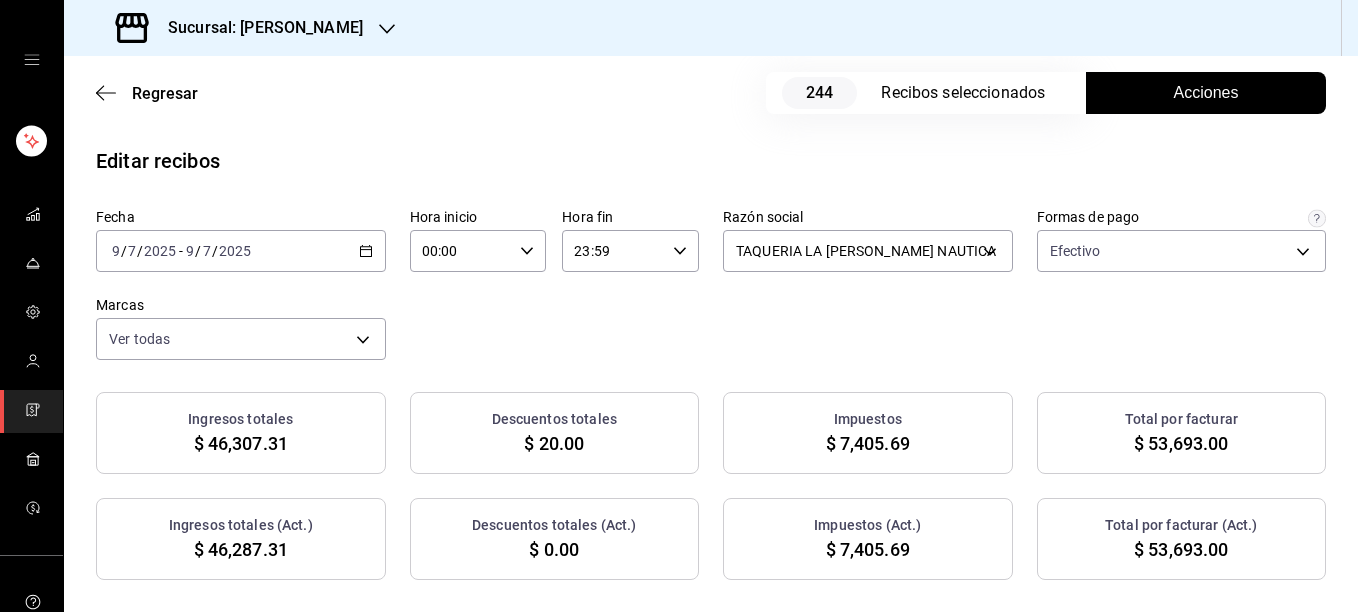 click on "Acciones" at bounding box center (1206, 93) 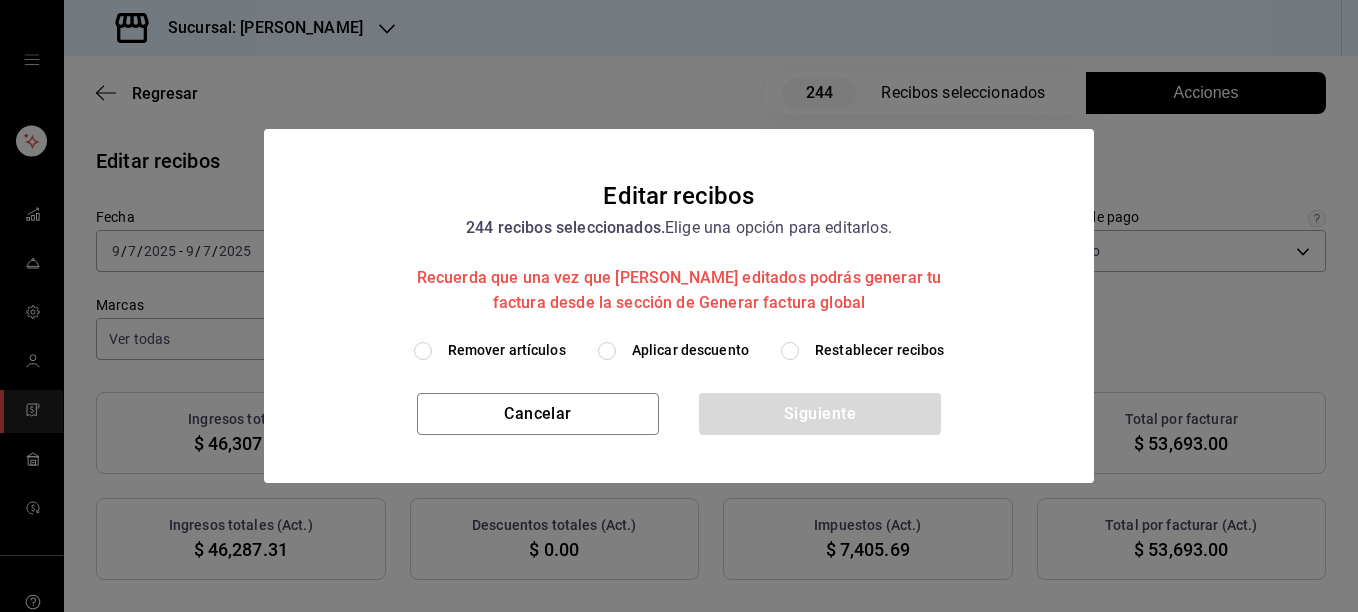 click on "Remover artículos" at bounding box center [507, 350] 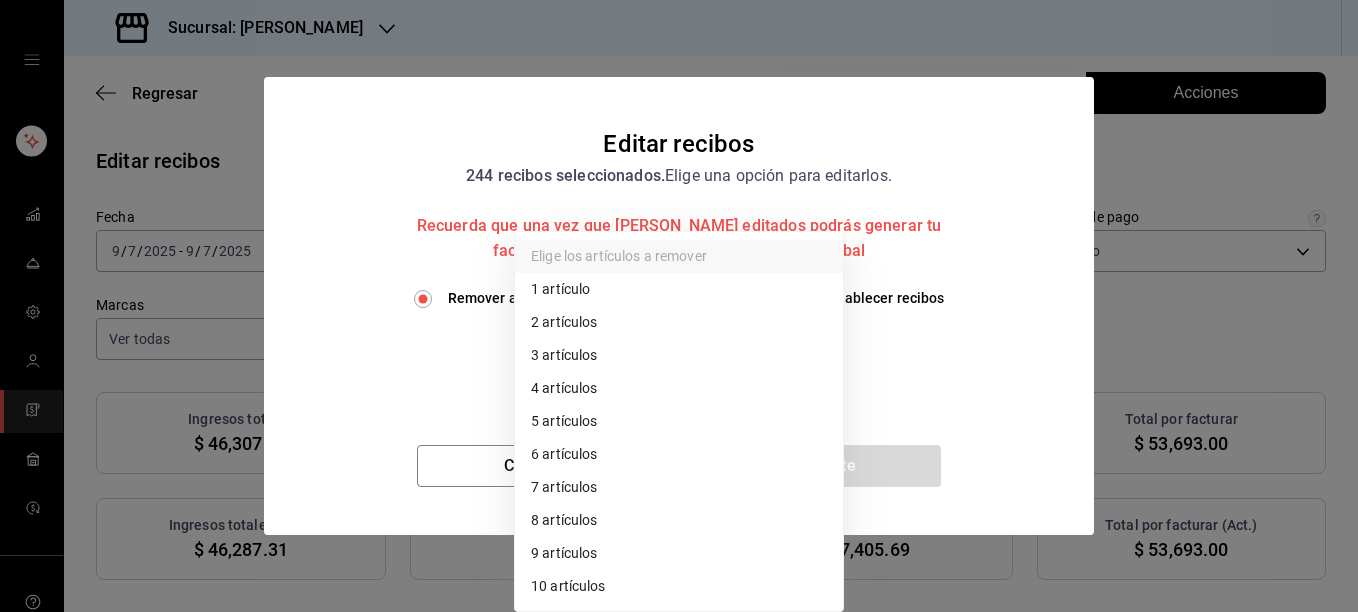 click on "Sucursal: [PERSON_NAME] Regresar 244 Recibos seleccionados Acciones Editar recibos Fecha [DATE] [DATE] - [DATE] [DATE] Hora inicio 00:00 Hora inicio Hora fin 23:59 Hora fin Razón social TAQUERIA LA [PERSON_NAME] NAUTICA 8ae5469c-b252-42ce-8a14-eb66129f127f Formas de pago   Efectivo 5fd38a5b-7230-49e9-9c15-448a83f49355 Marcas Ver todas e6600c40-0213-48d4-9f06-7294223b882d Ingresos totales $ 46,307.31 Descuentos totales $ 20.00 Impuestos $ 7,405.69 Total por facturar $ 53,693.00 Ingresos totales (Act.) $ 46,287.31 Descuentos totales (Act.) $ 0.00 Impuestos  (Act.) $ 7,405.69 Total por facturar (Act.) $ 53,693.00 Editar recibos Quita la selección a los recibos que no quieras editar. Act. # de recibo Artículos (Orig.) Artículos (Act.) Subtotal (Orig.) Subtotal (Act.) Descuento total (Orig.) Descuento total (Act.) Impuestos (Orig.) Impuestos (Act.) Total (Orig.) Total (Act.) No 1130907256BD96 1 1 $112.07 $112.07 $0.00 $0.00 $17.93 $17.93 $130.00 $130.00 No B6B0907255AEF4 2 2 $112.07 $112.07 $0.00 No" at bounding box center [679, 306] 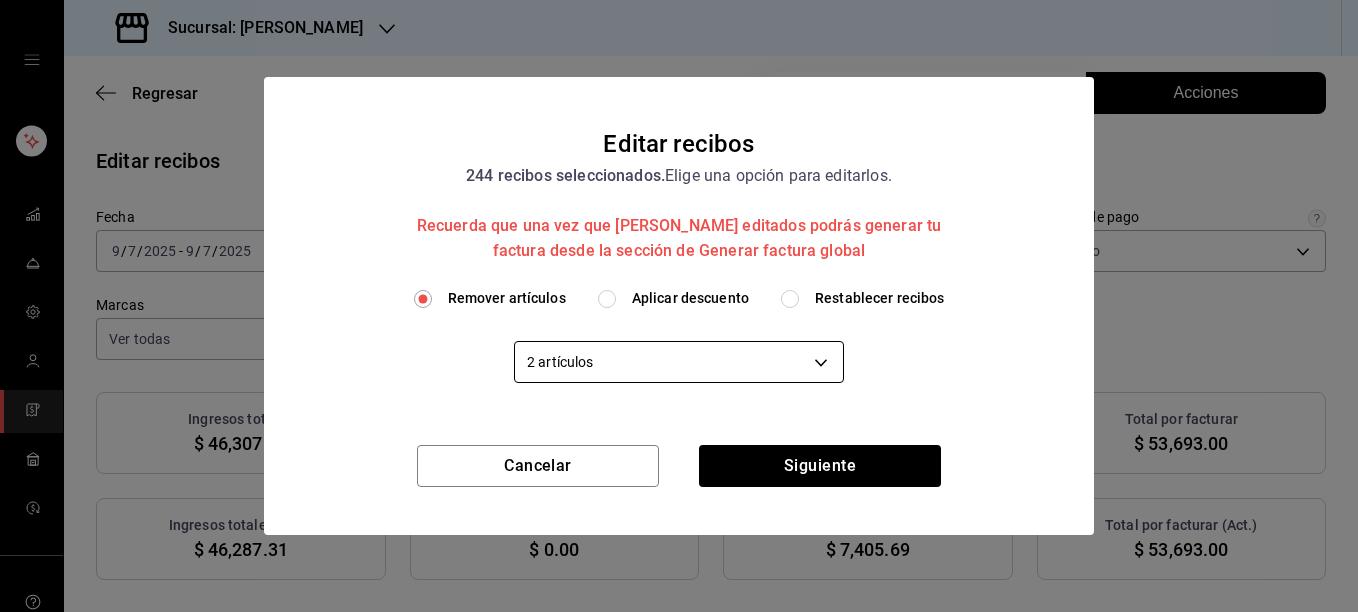 click on "Sucursal: [PERSON_NAME] Regresar 244 Recibos seleccionados Acciones Editar recibos Fecha [DATE] [DATE] - [DATE] [DATE] Hora inicio 00:00 Hora inicio Hora fin 23:59 Hora fin Razón social TAQUERIA LA [PERSON_NAME] NAUTICA 8ae5469c-b252-42ce-8a14-eb66129f127f Formas de pago   Efectivo 5fd38a5b-7230-49e9-9c15-448a83f49355 Marcas Ver todas e6600c40-0213-48d4-9f06-7294223b882d Ingresos totales $ 46,307.31 Descuentos totales $ 20.00 Impuestos $ 7,405.69 Total por facturar $ 53,693.00 Ingresos totales (Act.) $ 46,287.31 Descuentos totales (Act.) $ 0.00 Impuestos  (Act.) $ 7,405.69 Total por facturar (Act.) $ 53,693.00 Editar recibos Quita la selección a los recibos que no quieras editar. Act. # de recibo Artículos (Orig.) Artículos (Act.) Subtotal (Orig.) Subtotal (Act.) Descuento total (Orig.) Descuento total (Act.) Impuestos (Orig.) Impuestos (Act.) Total (Orig.) Total (Act.) No 1130907256BD96 1 1 $112.07 $112.07 $0.00 $0.00 $17.93 $17.93 $130.00 $130.00 No B6B0907255AEF4 2 2 $112.07 $112.07 $0.00 No" at bounding box center [679, 306] 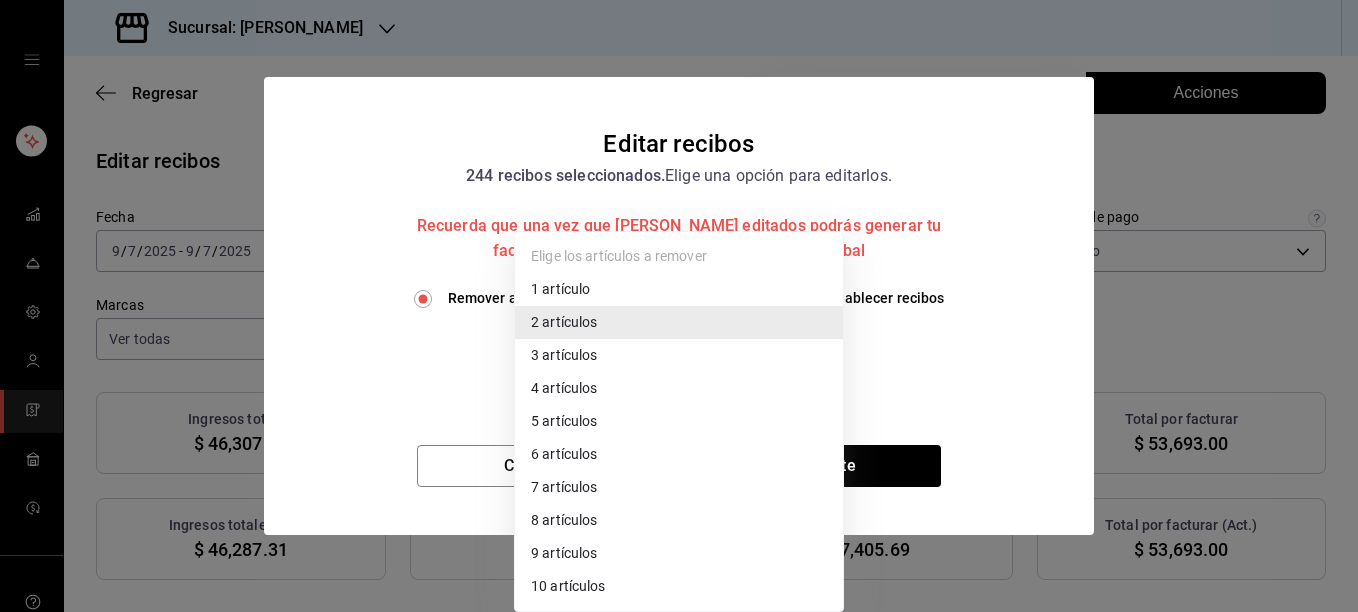click on "3 artículos" at bounding box center [679, 355] 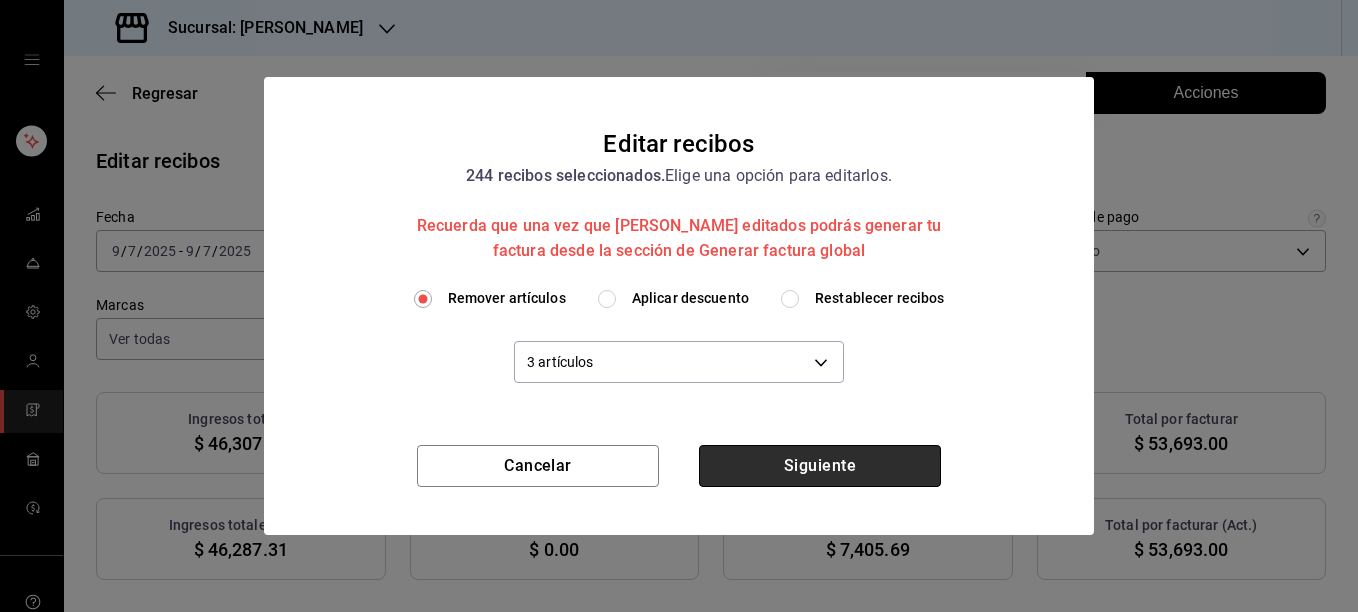 click on "Siguiente" at bounding box center [820, 466] 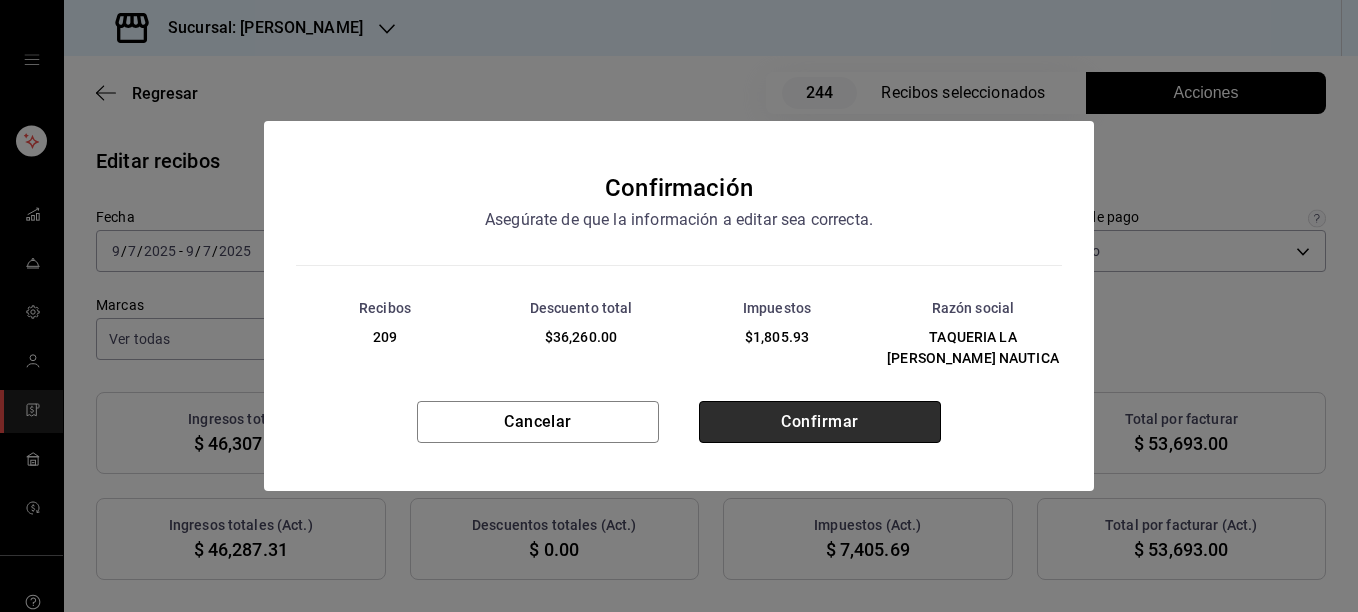 click on "Confirmar" at bounding box center (820, 422) 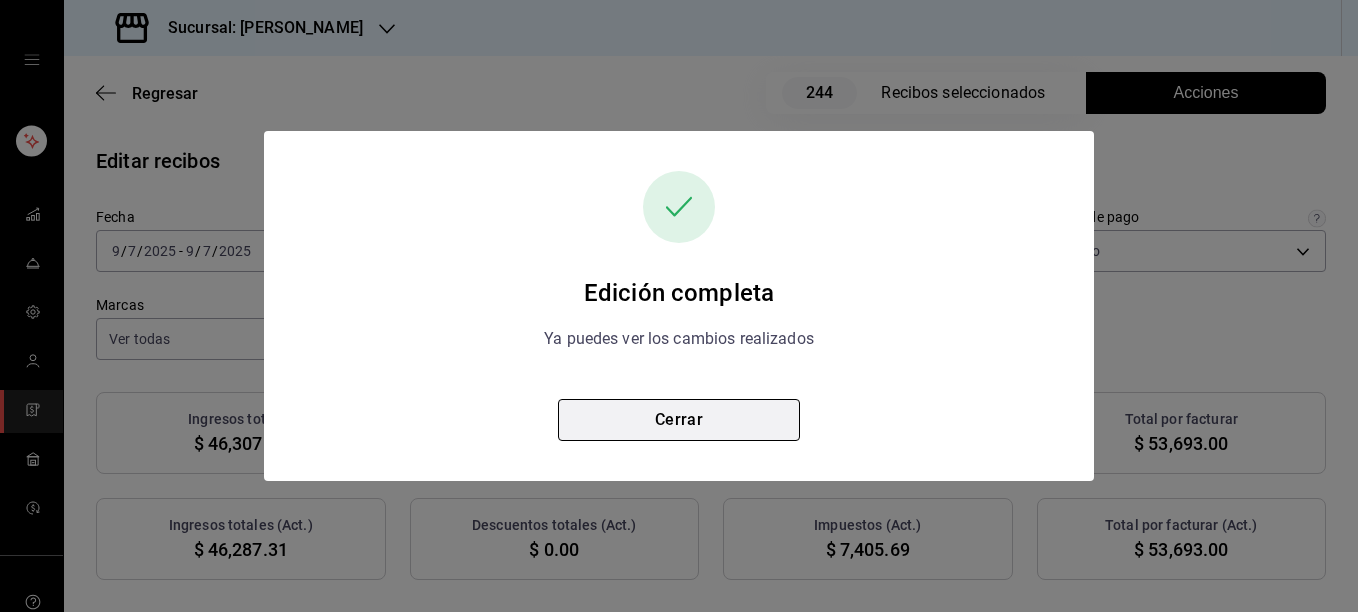 click on "Cerrar" at bounding box center [679, 420] 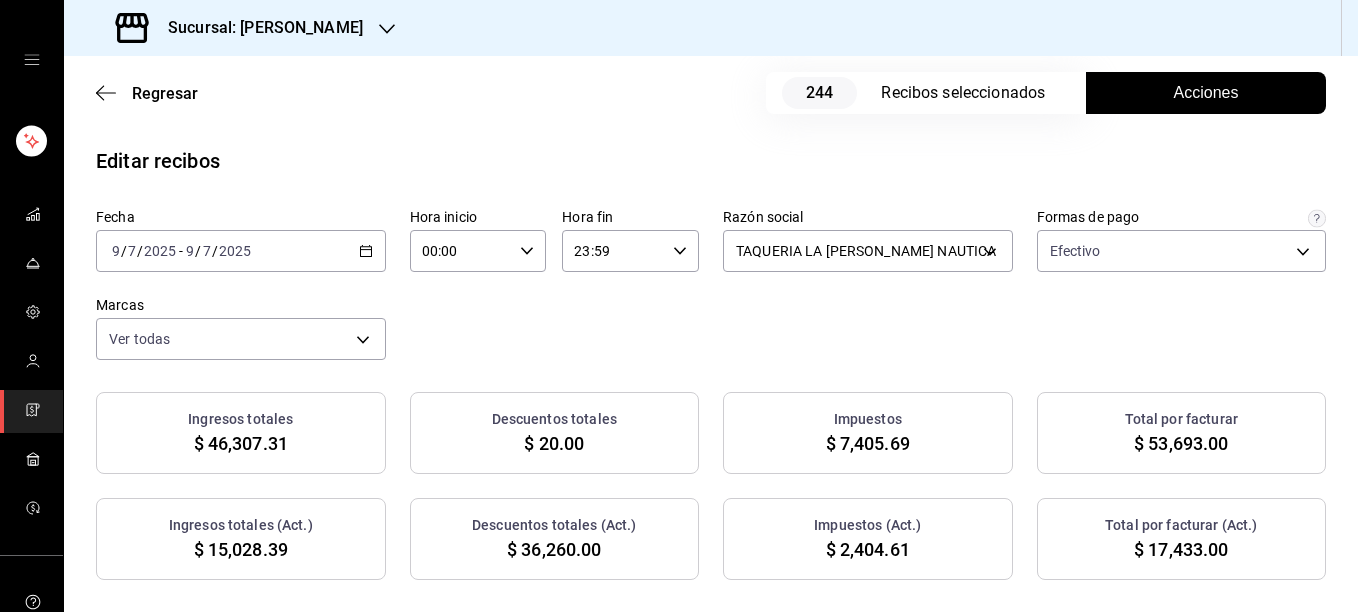 click on "Acciones" at bounding box center (1206, 93) 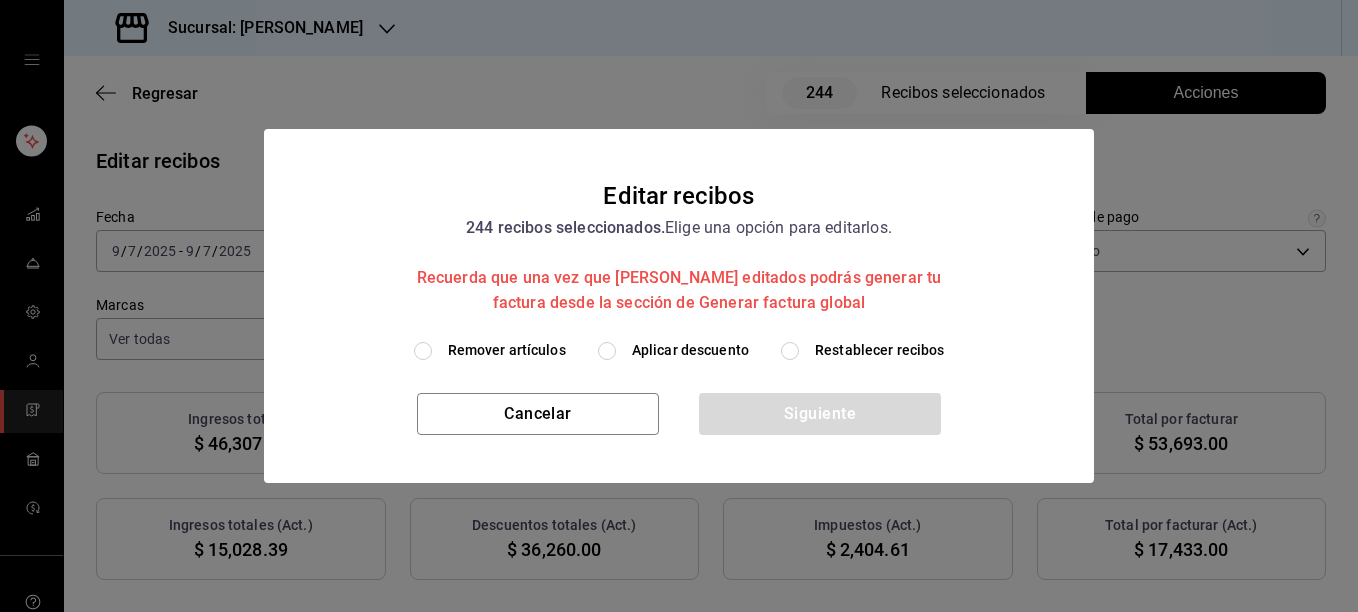 click on "Restablecer recibos" at bounding box center (880, 350) 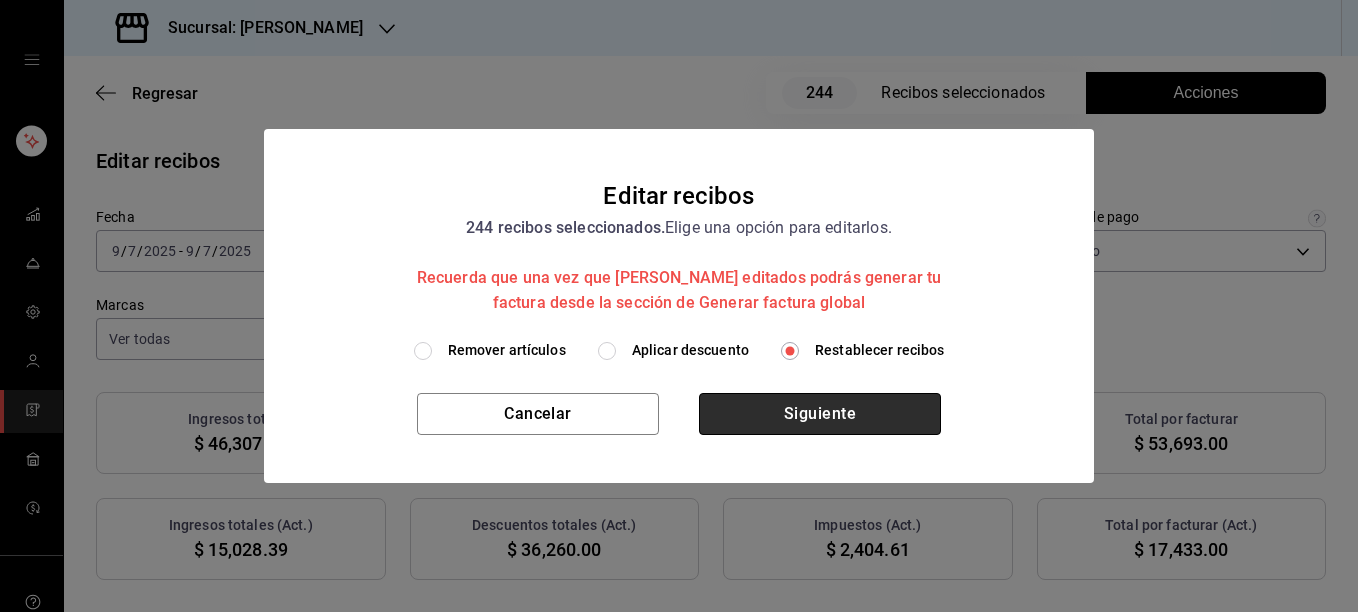 click on "Siguiente" at bounding box center [820, 414] 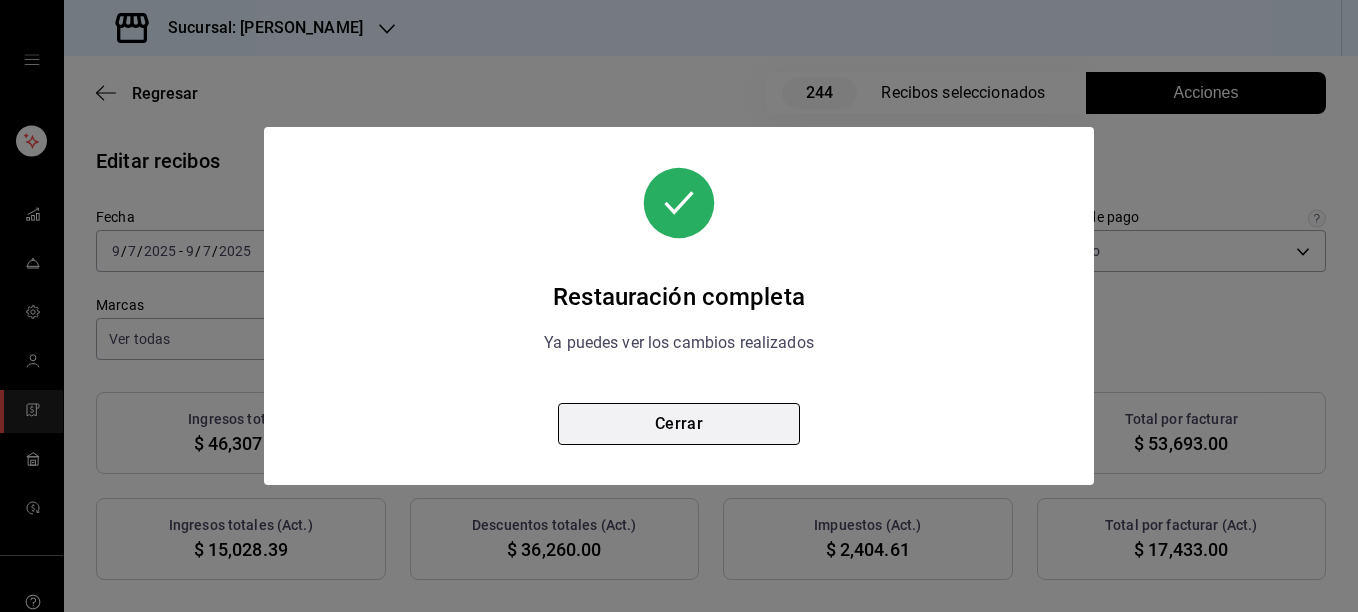 click on "Cerrar" at bounding box center (679, 424) 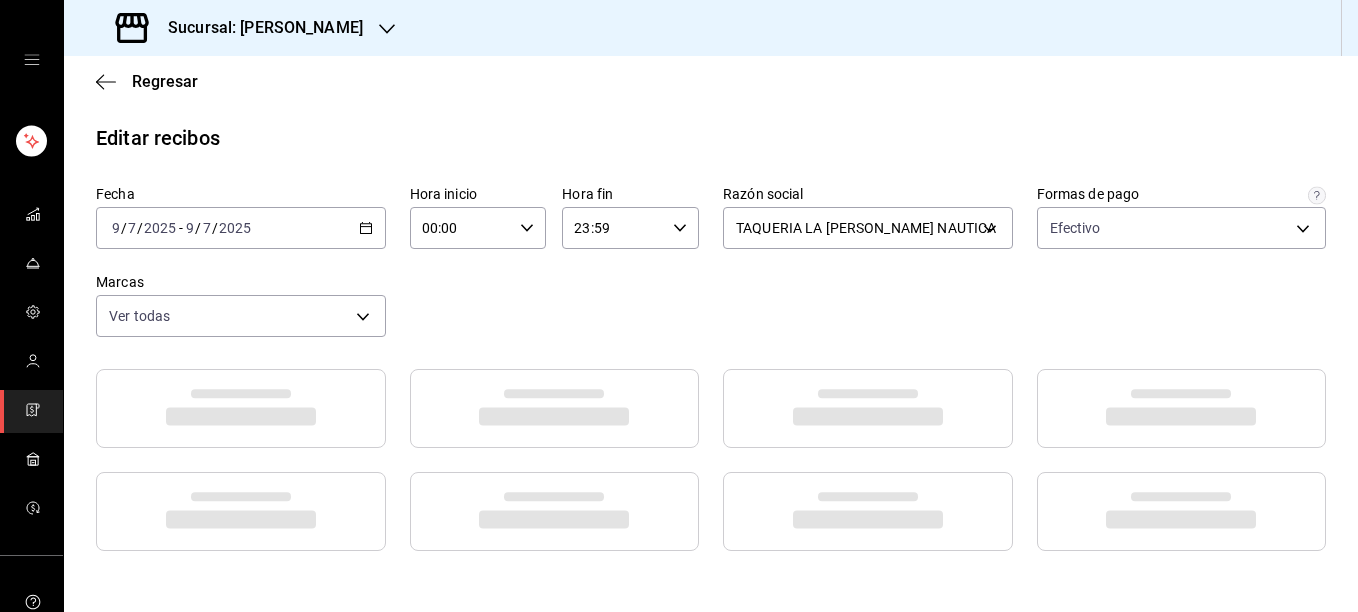 click 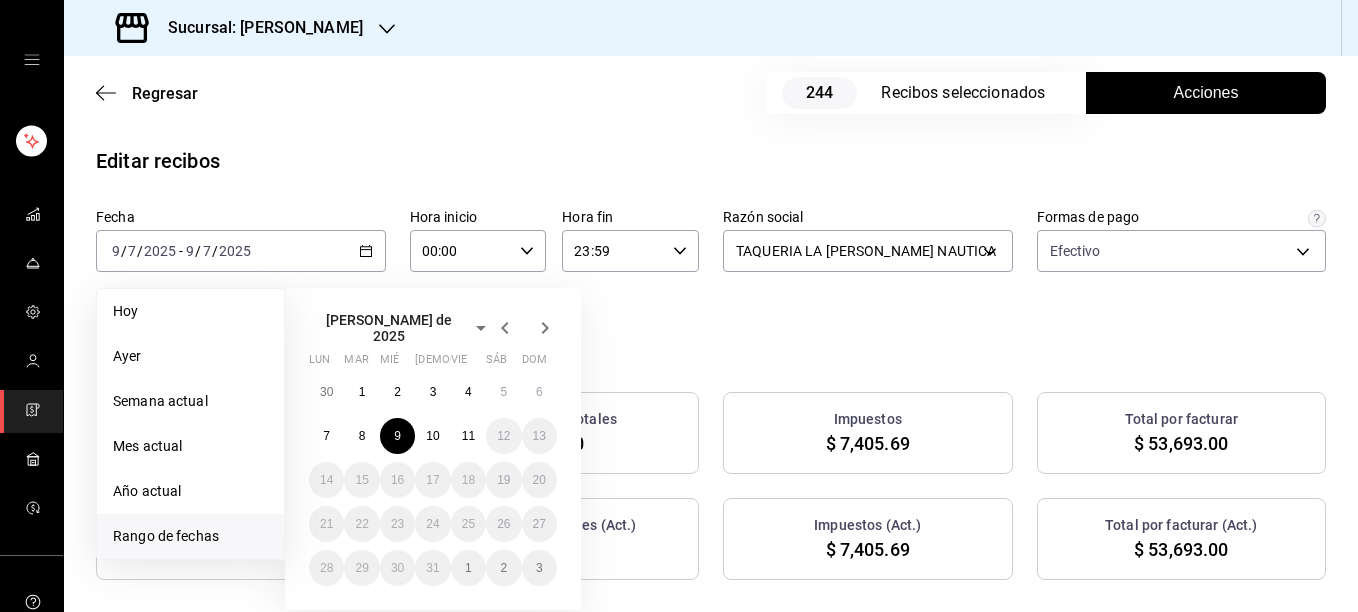 click on "Regresar 244 Recibos seleccionados Acciones Editar recibos Fecha [DATE] [DATE] - [DATE] [DATE] [PERSON_NAME] Semana actual Mes actual Año actual [GEOGRAPHIC_DATA] de fechas [PERSON_NAME] de 2025 lun mar [PERSON_NAME] vie sáb dom 30 1 2 3 4 5 6 7 8 9 10 11 12 13 14 15 16 17 18 19 20 21 22 23 24 25 26 27 28 29 30 31 1 2 3 Hora inicio 00:00 Hora inicio Hora fin 23:59 Hora fin Razón social TAQUERIA LA [PERSON_NAME] NAUTICA 8ae5469c-b252-42ce-8a14-eb66129f127f Formas de pago   Efectivo 5fd38a5b-7230-49e9-9c15-448a83f49355 Marcas Ver todas e6600c40-0213-48d4-9f06-7294223b882d Ingresos totales $ 46,307.31 Descuentos totales $ 20.00 Impuestos $ 7,405.69 Total por facturar $ 53,693.00 Ingresos totales (Act.) $ 46,287.31 Descuentos totales (Act.) $ 0.00 Impuestos  (Act.) $ 7,405.69 Total por facturar (Act.) $ 53,693.00 Editar recibos Quita la selección a los recibos que no quieras editar. Act. # de recibo Artículos (Orig.) Artículos (Act.) Subtotal (Orig.) Subtotal (Act.) Descuento total (Orig.) Descuento total (Act.) Total (Orig.)" at bounding box center (711, 3033) 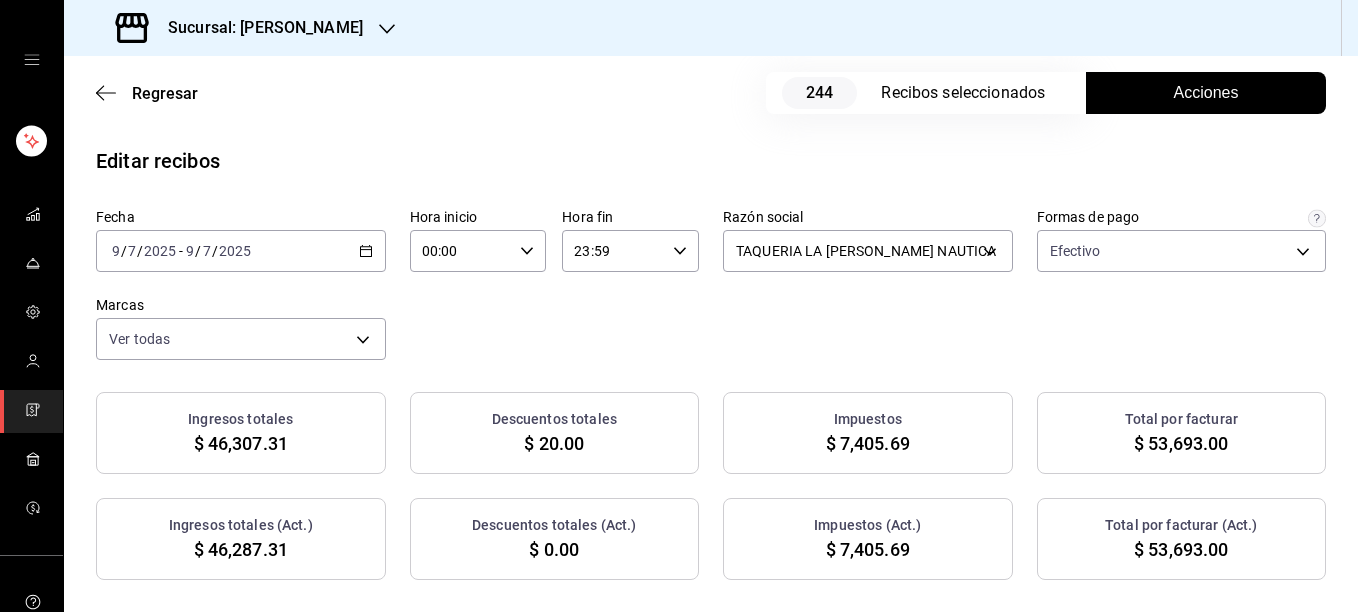 click on "Acciones" at bounding box center (1206, 93) 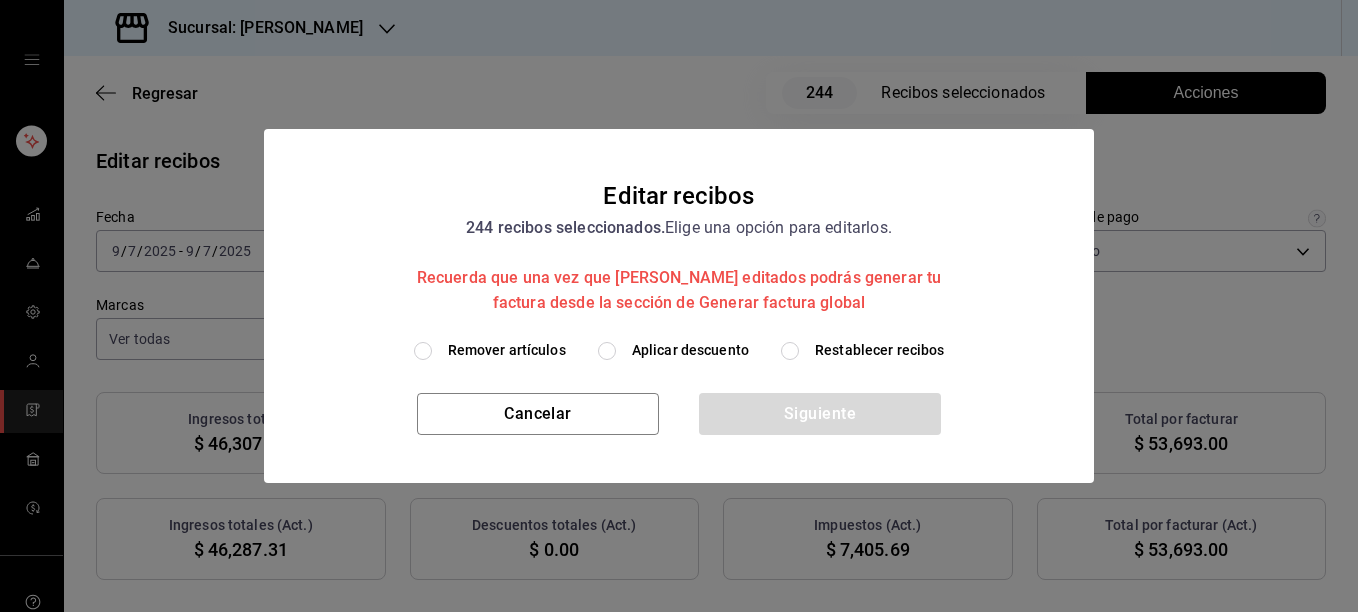 click on "Remover artículos" at bounding box center (507, 350) 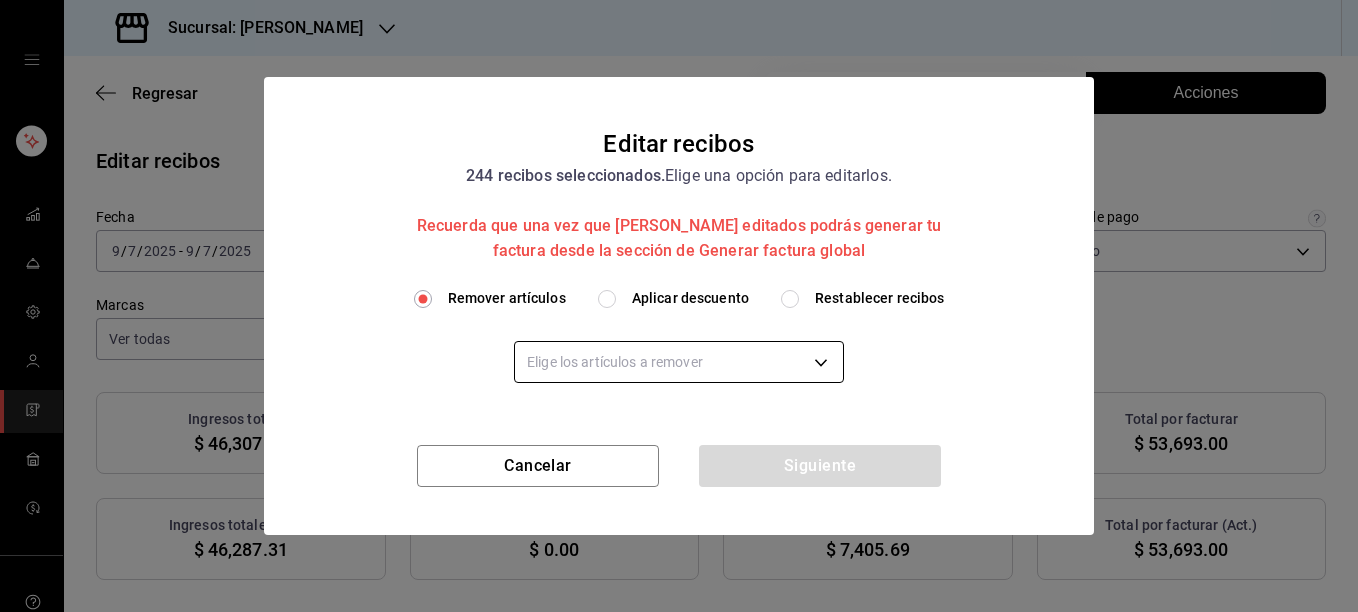 click on "Sucursal: [PERSON_NAME] Regresar 244 Recibos seleccionados Acciones Editar recibos Fecha [DATE] [DATE] - [DATE] [DATE] Hora inicio 00:00 Hora inicio Hora fin 23:59 Hora fin Razón social TAQUERIA LA [PERSON_NAME] NAUTICA 8ae5469c-b252-42ce-8a14-eb66129f127f Formas de pago   Efectivo 5fd38a5b-7230-49e9-9c15-448a83f49355 Marcas Ver todas e6600c40-0213-48d4-9f06-7294223b882d Ingresos totales $ 46,307.31 Descuentos totales $ 20.00 Impuestos $ 7,405.69 Total por facturar $ 53,693.00 Ingresos totales (Act.) $ 46,287.31 Descuentos totales (Act.) $ 0.00 Impuestos  (Act.) $ 7,405.69 Total por facturar (Act.) $ 53,693.00 Editar recibos Quita la selección a los recibos que no quieras editar. Act. # de recibo Artículos (Orig.) Artículos (Act.) Subtotal (Orig.) Subtotal (Act.) Descuento total (Orig.) Descuento total (Act.) Impuestos (Orig.) Impuestos (Act.) Total (Orig.) Total (Act.) No 1130907256BD96 1 1 $112.07 $112.07 $0.00 $0.00 $17.93 $17.93 $130.00 $130.00 No B6B0907255AEF4 2 2 $112.07 $112.07 $0.00 No" at bounding box center [679, 306] 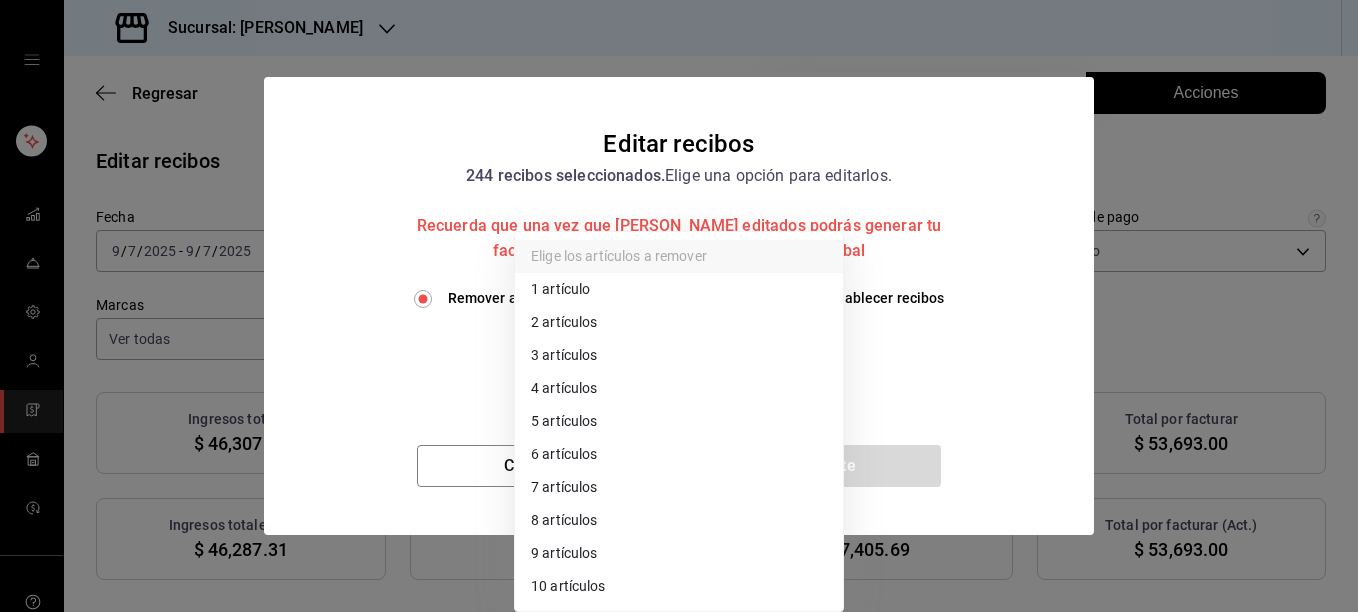 click on "2 artículos" at bounding box center [679, 322] 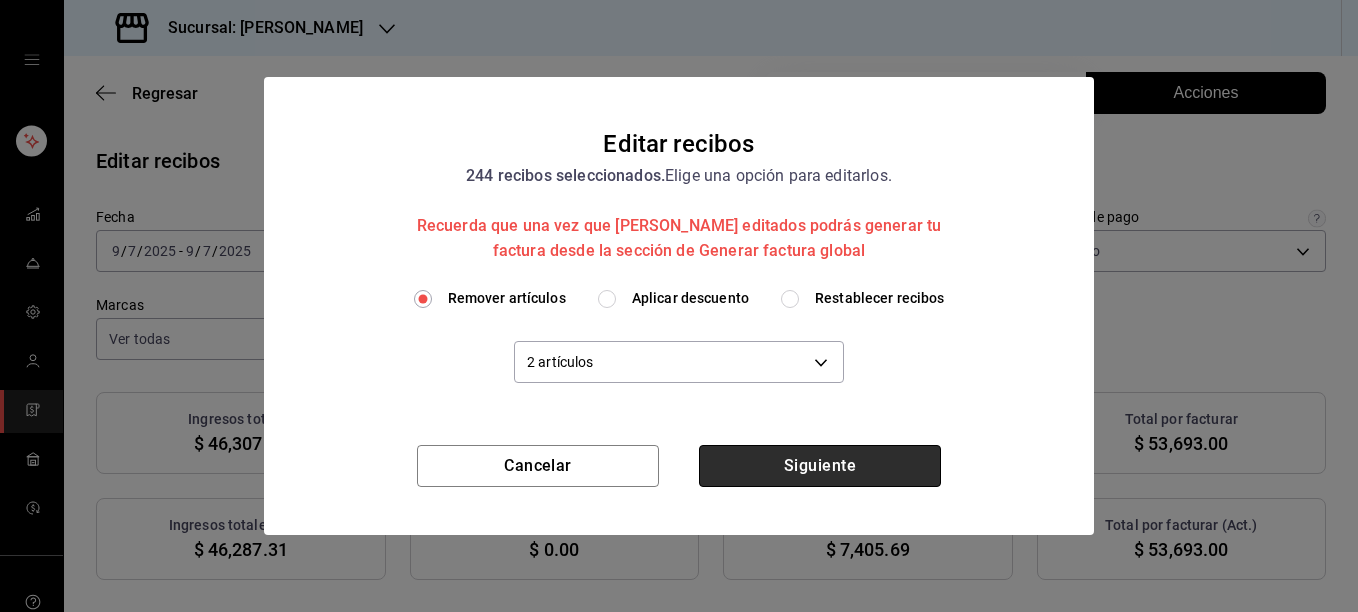 click on "Siguiente" at bounding box center [820, 466] 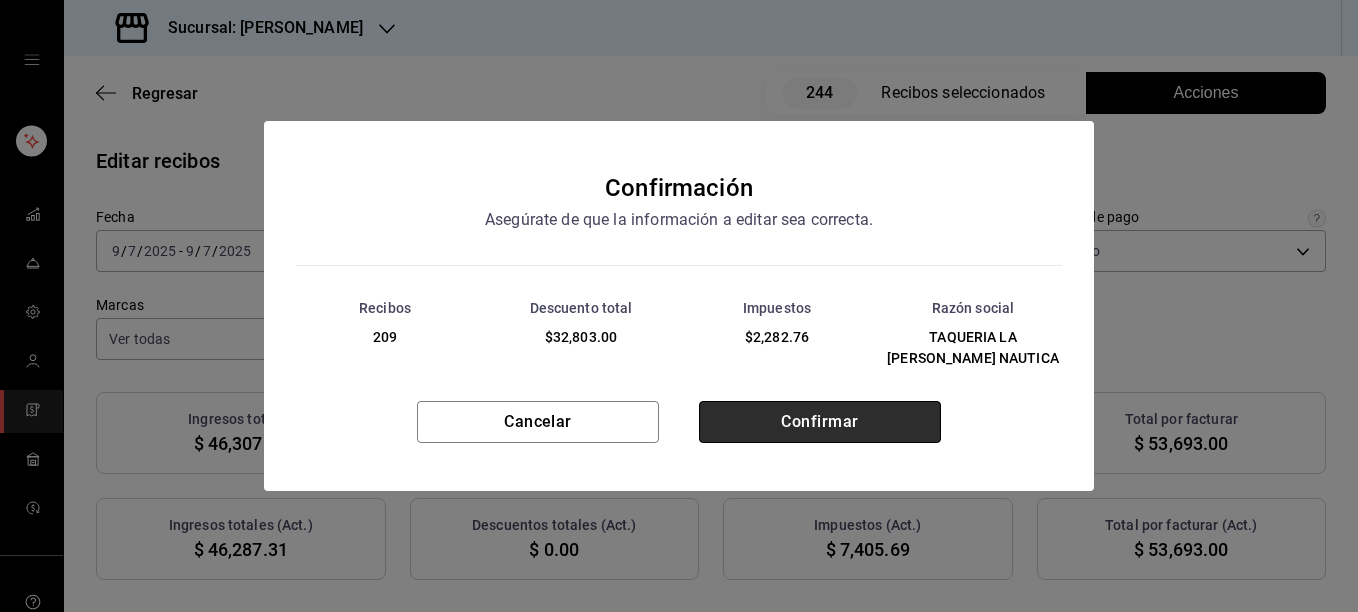 click on "Confirmar" at bounding box center [820, 422] 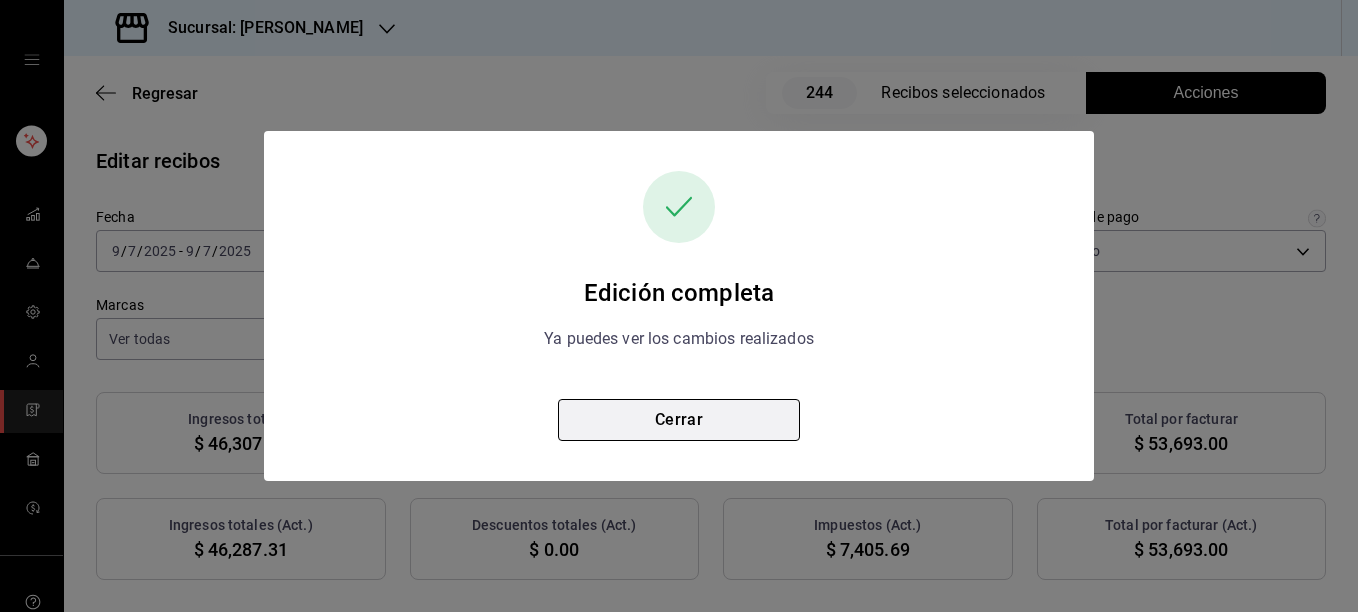 click on "Cerrar" at bounding box center [679, 420] 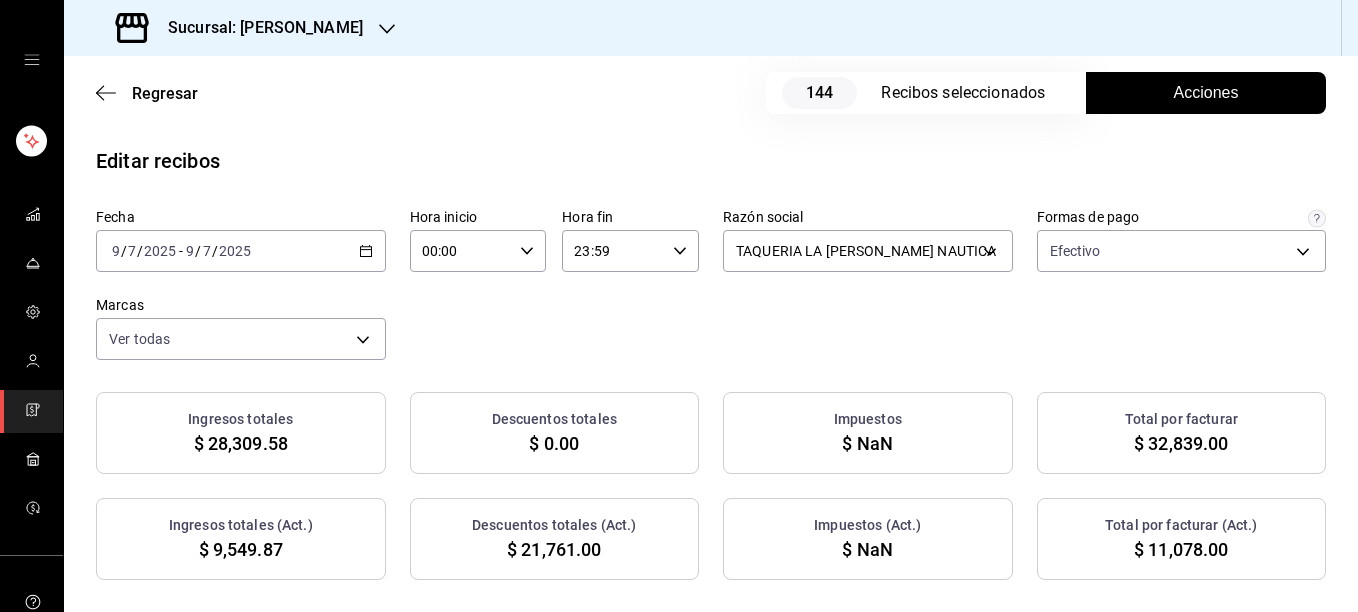 checkbox on "true" 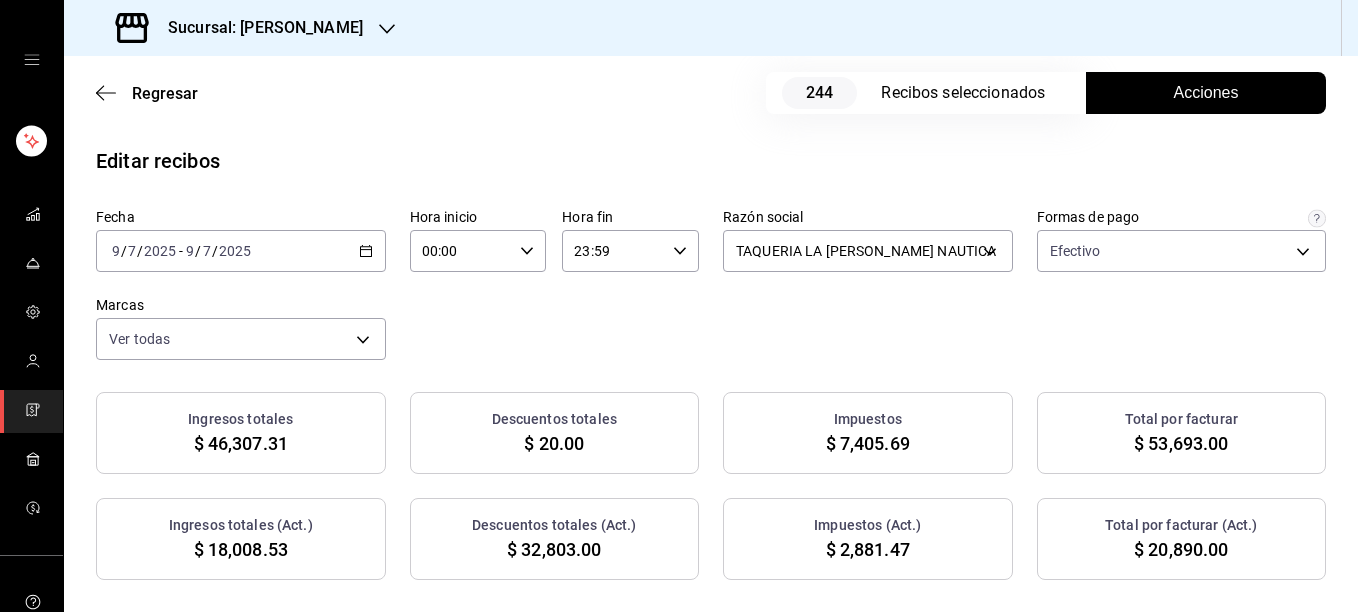 click on "Fecha [DATE] [DATE] - [DATE] [DATE] Hora inicio 00:00 Hora inicio Hora fin 23:59 Hora fin Razón social TAQUERIA LA [PERSON_NAME] NAUTICA 8ae5469c-b252-42ce-8a14-eb66129f127f Formas de pago   Efectivo 5fd38a5b-7230-49e9-9c15-448a83f49355 Marcas Ver todas e6600c40-0213-48d4-9f06-7294223b882d" at bounding box center (711, 284) 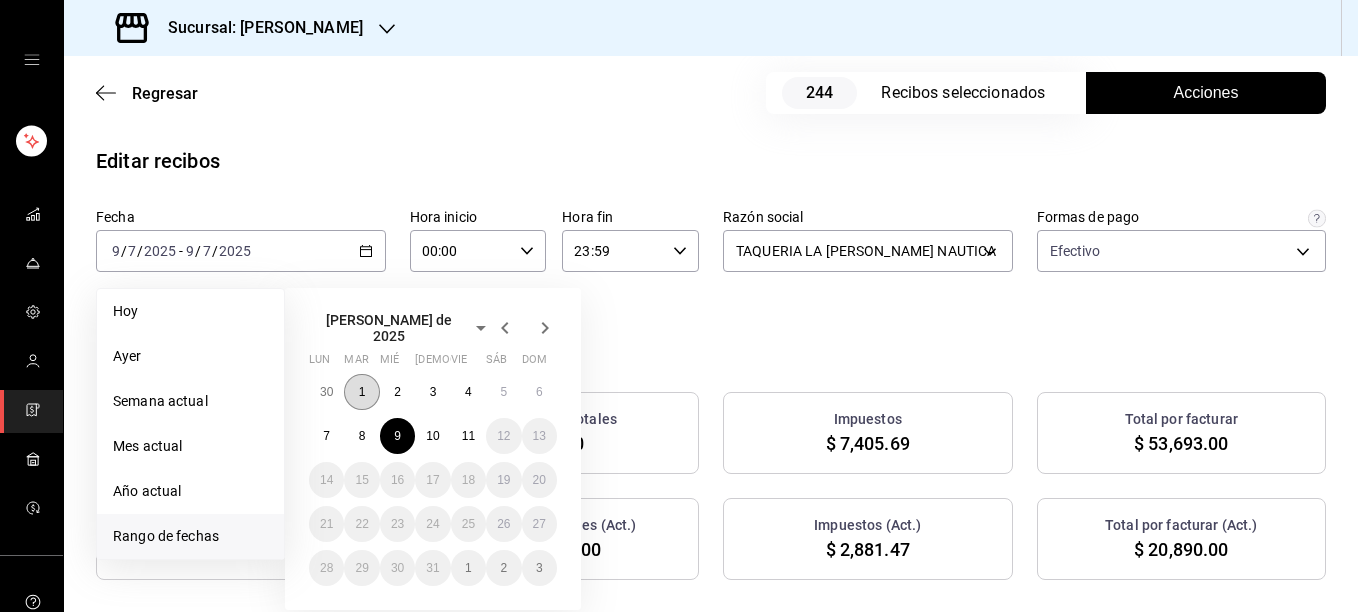 click on "1" at bounding box center (362, 392) 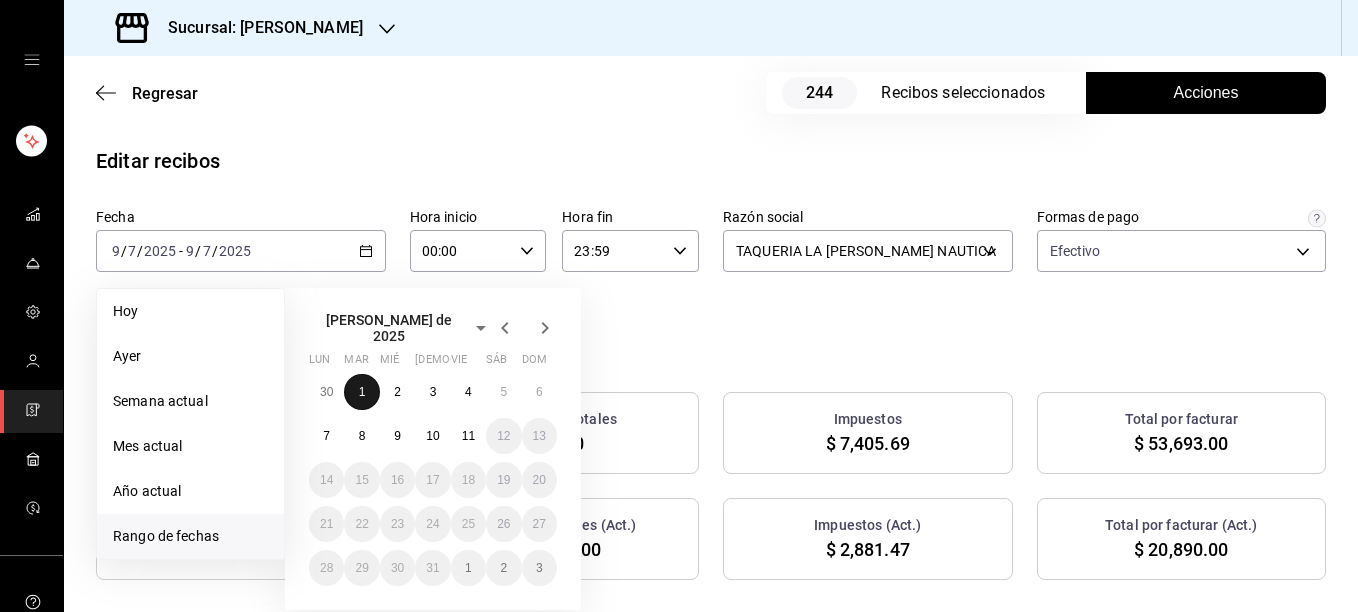 click on "1" at bounding box center (362, 392) 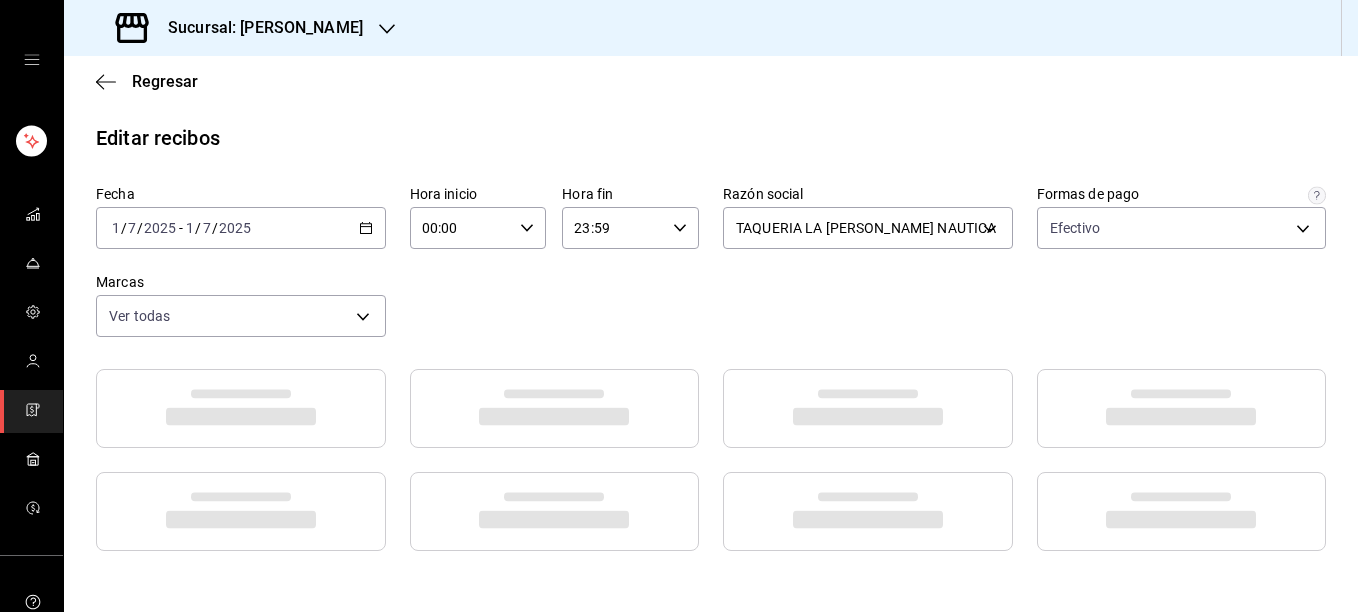 click on "Regresar Editar recibos Fecha [DATE] [DATE] - [DATE] [DATE] Hora inicio 00:00 Hora inicio Hora fin 23:59 Hora fin Razón social TAQUERIA LA [PERSON_NAME] NAUTICA 8ae5469c-b252-42ce-8a14-eb66129f127f Formas de pago   Efectivo 5fd38a5b-7230-49e9-9c15-448a83f49355 Marcas Ver todas e6600c40-0213-48d4-9f06-7294223b882d" at bounding box center [711, 506] 